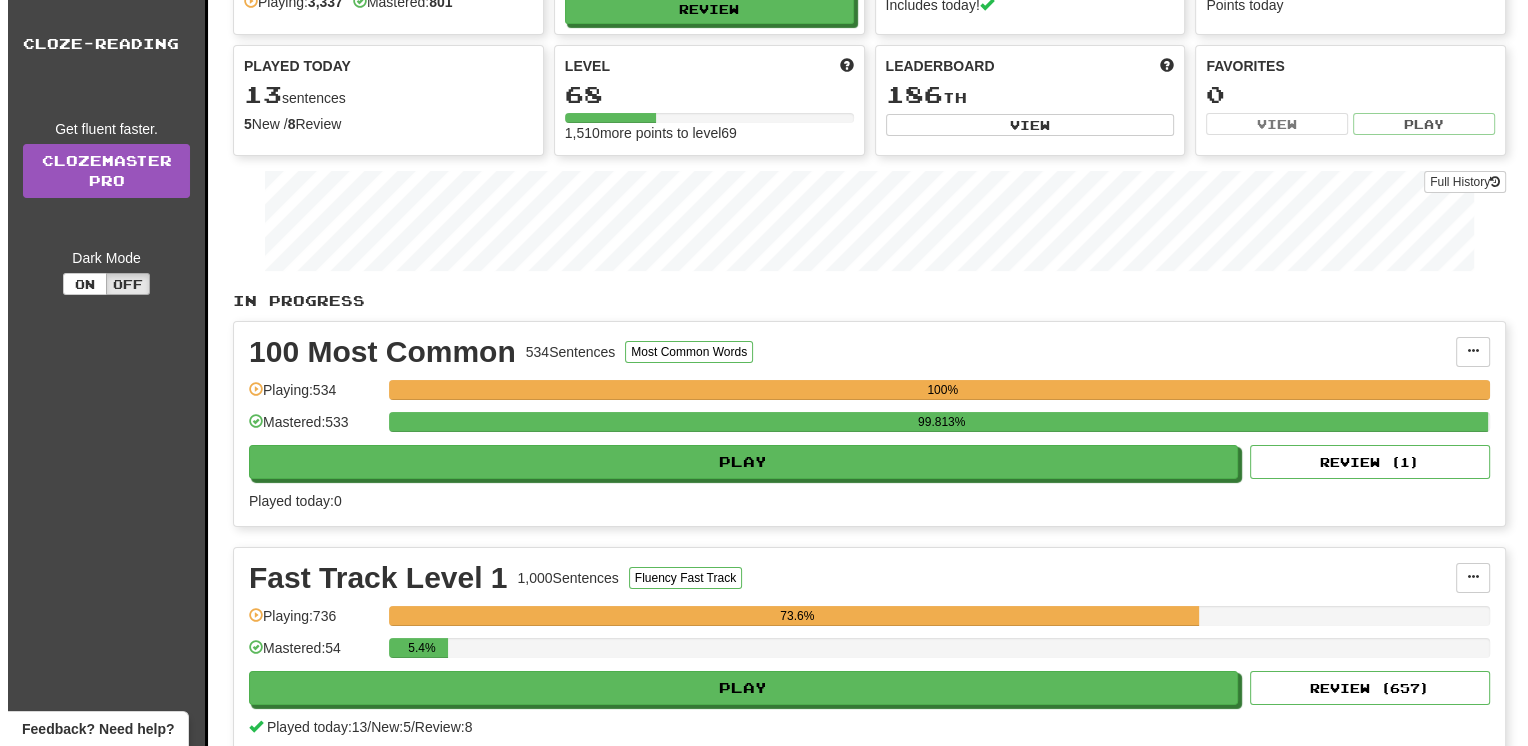 scroll, scrollTop: 400, scrollLeft: 0, axis: vertical 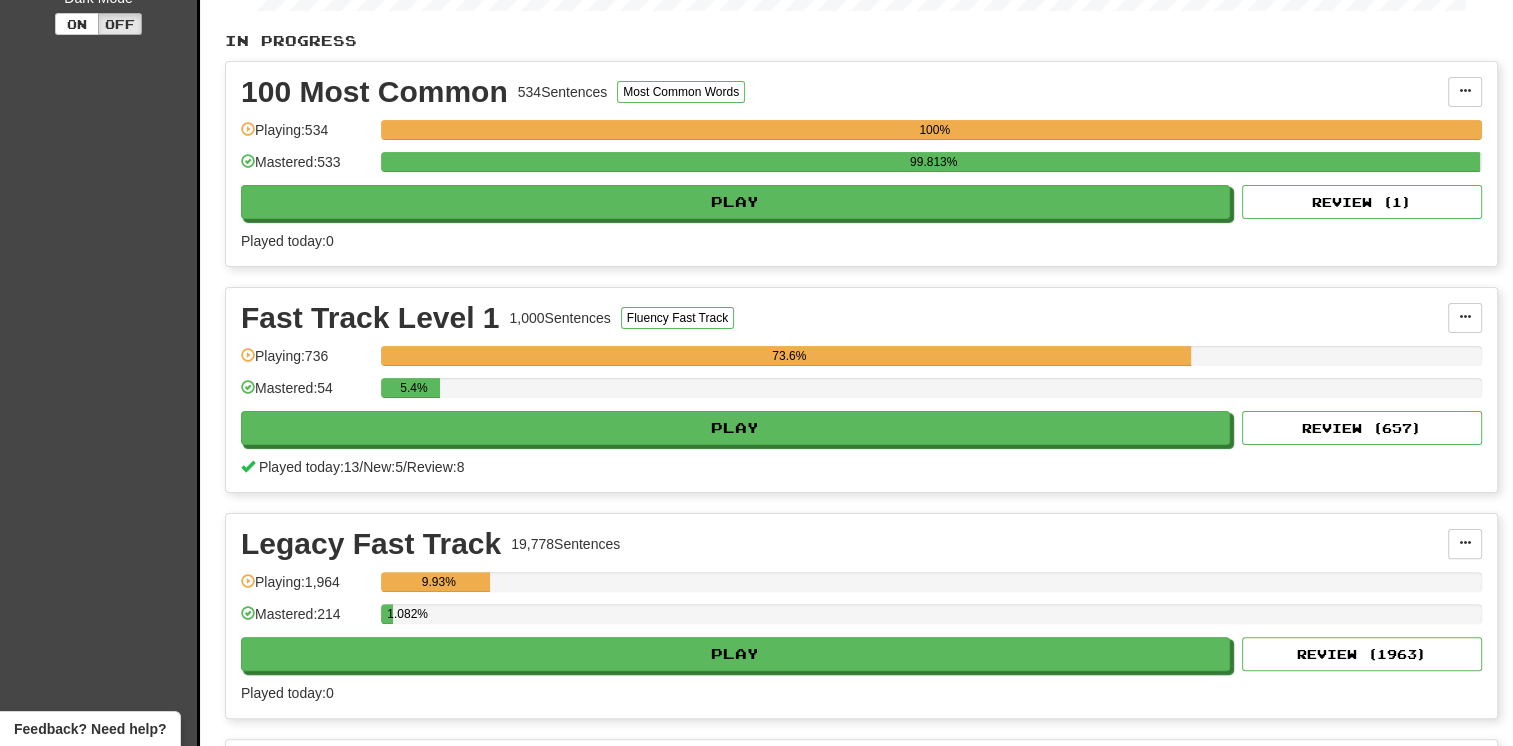 click on "Played today:  13  /  New:  5  /  Review:  8" at bounding box center (861, 467) 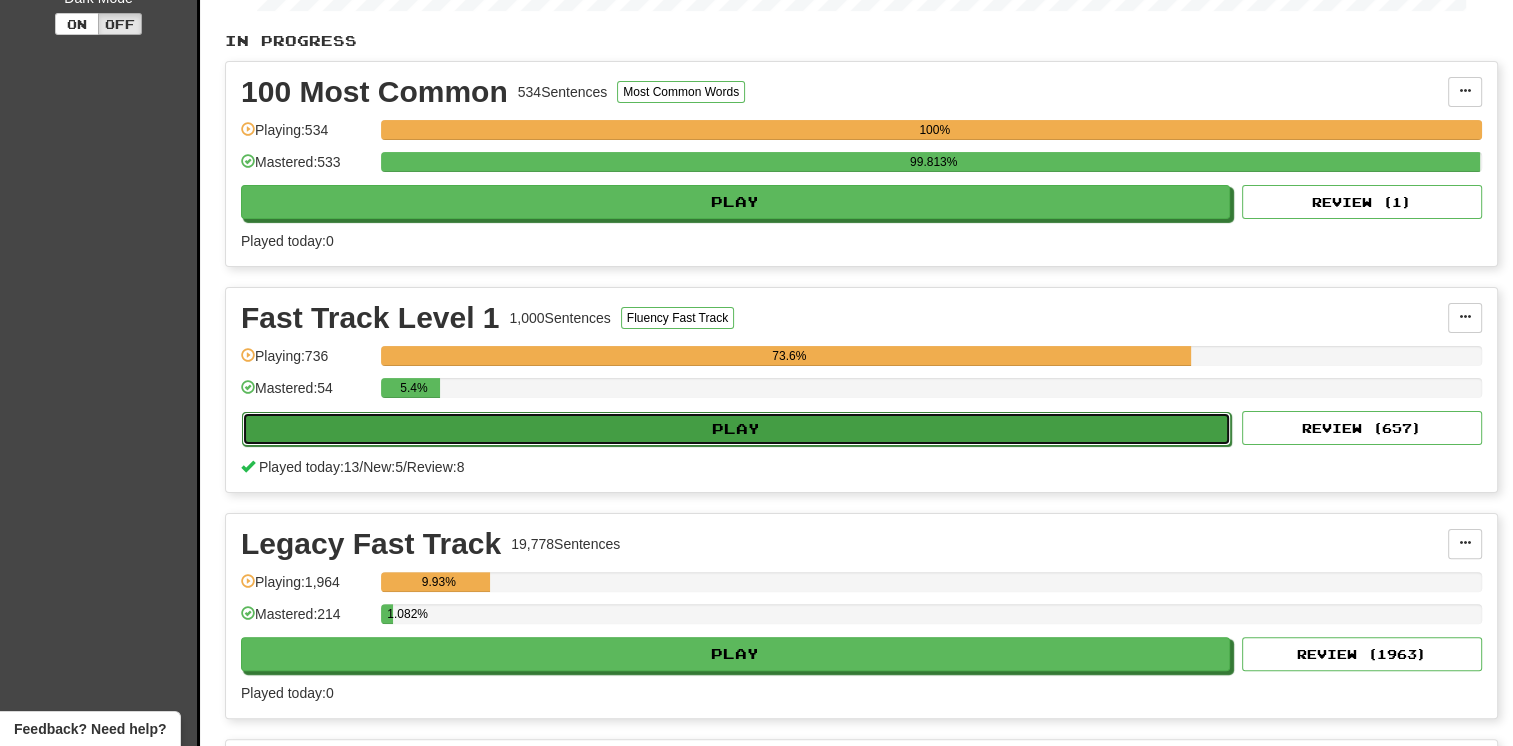 click on "Play" at bounding box center (736, 429) 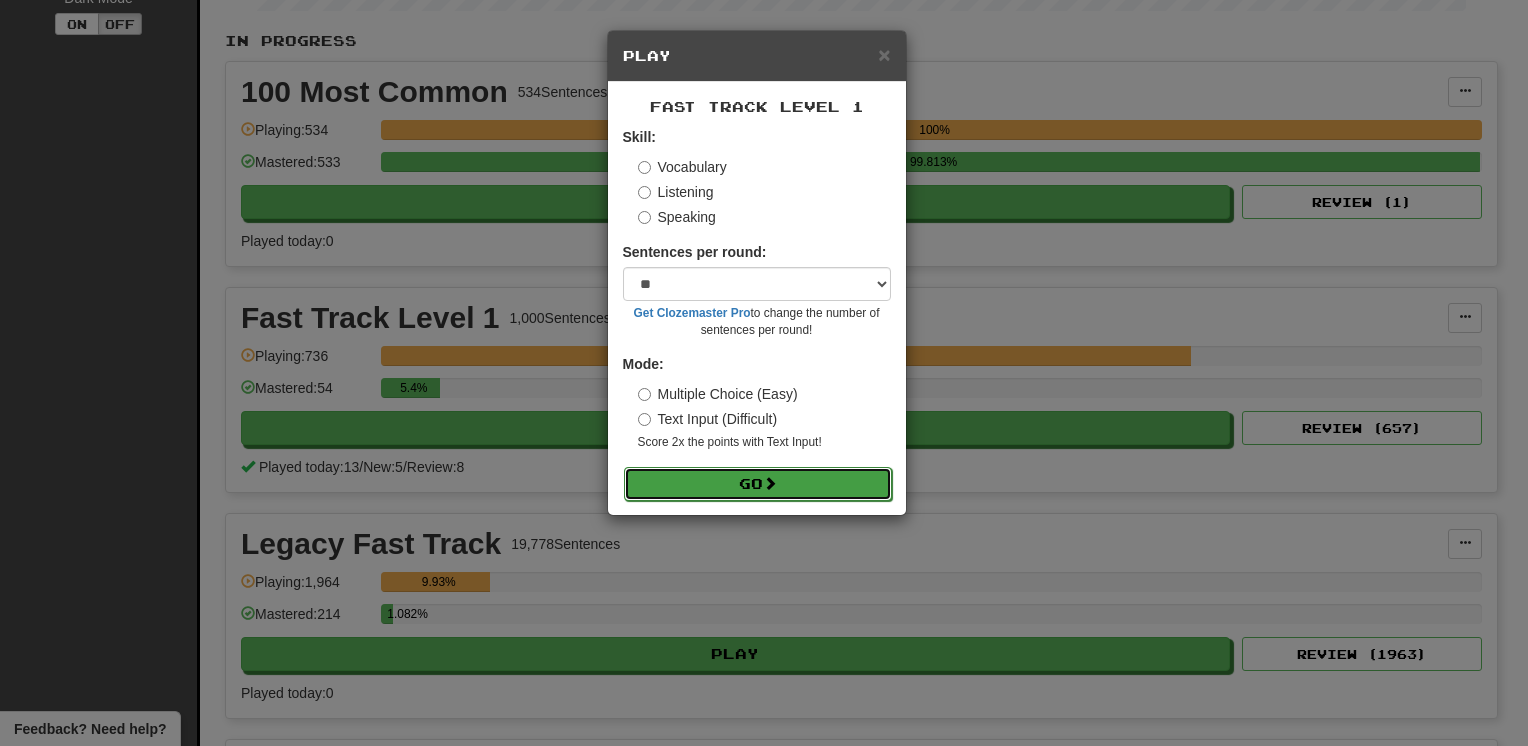 click on "Go" at bounding box center (758, 484) 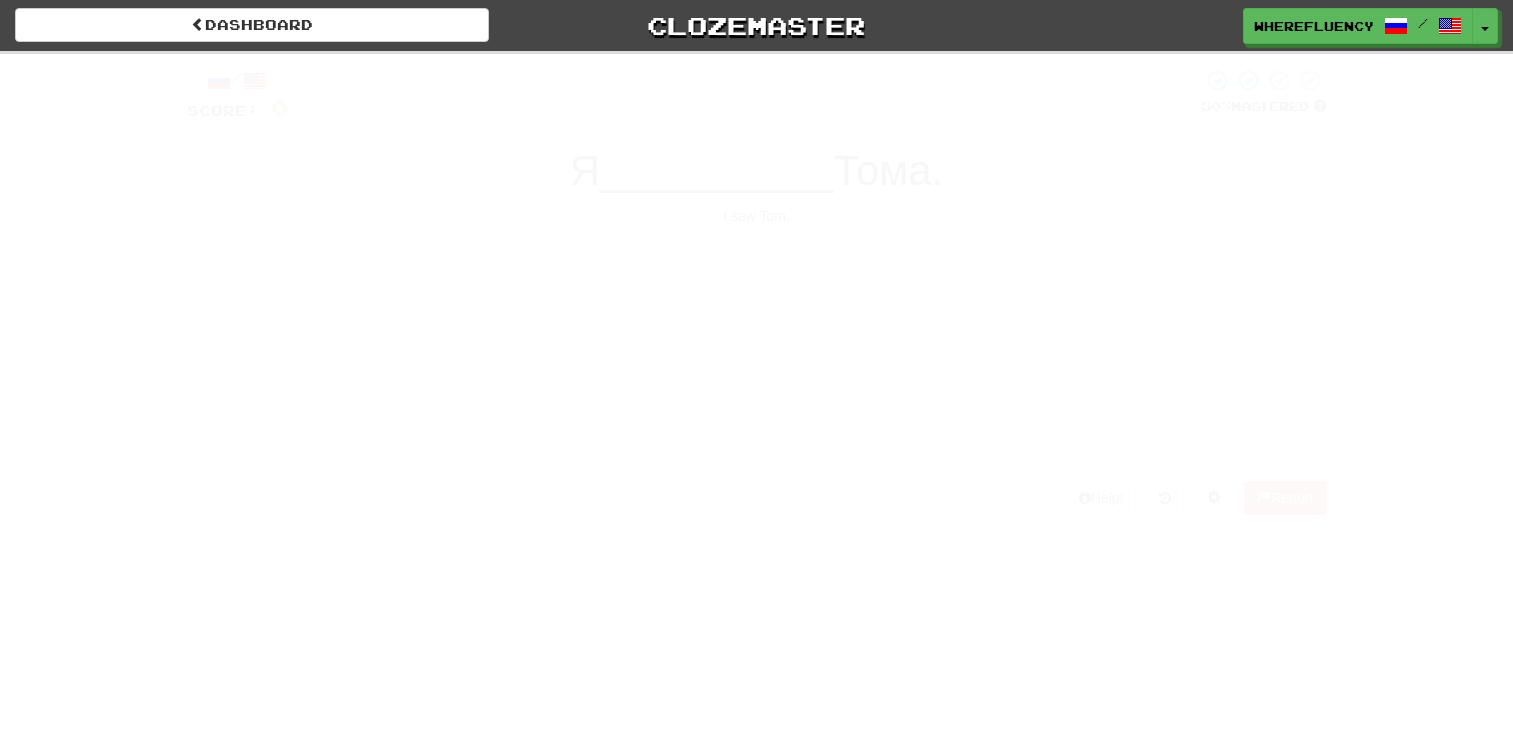 scroll, scrollTop: 0, scrollLeft: 0, axis: both 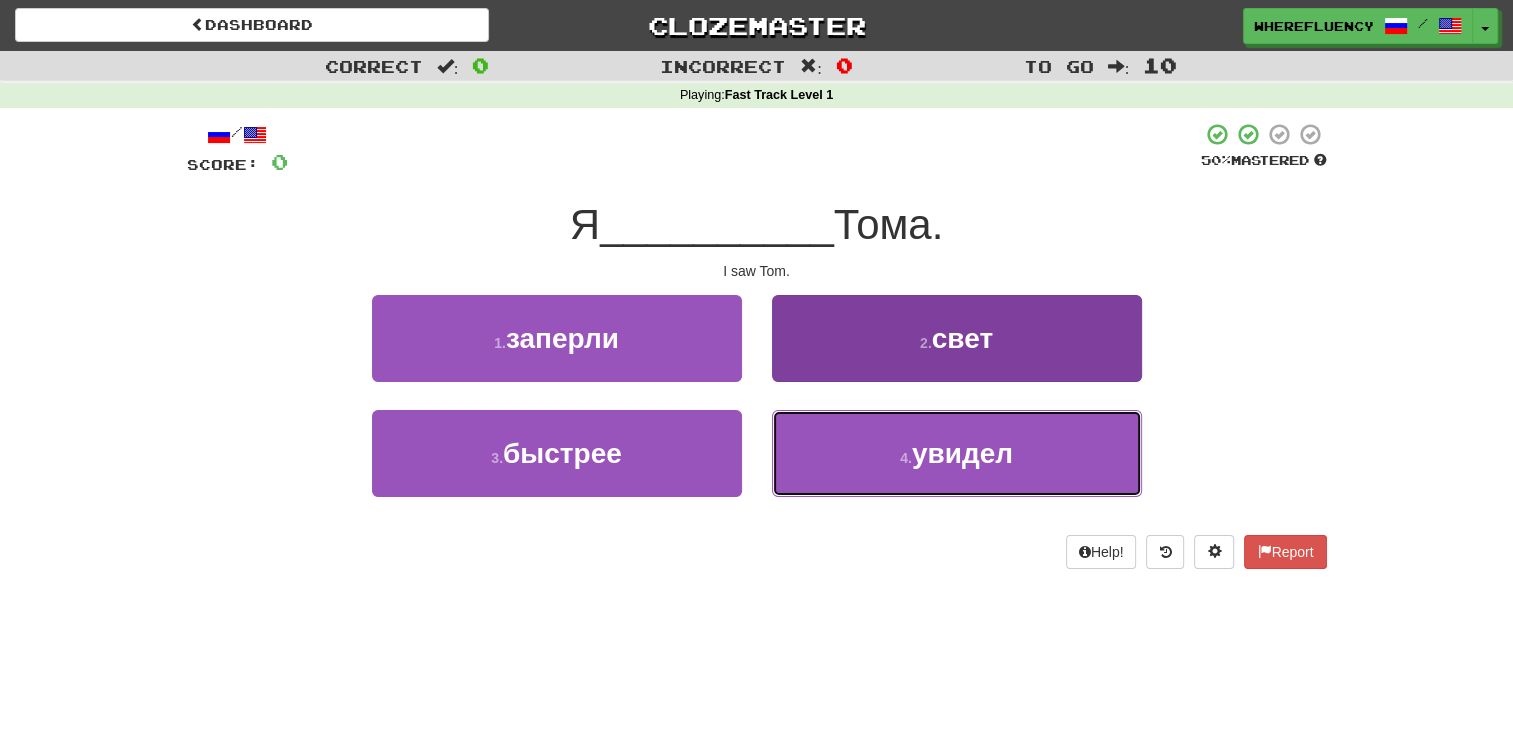 click on "4 .  увидел" at bounding box center (957, 453) 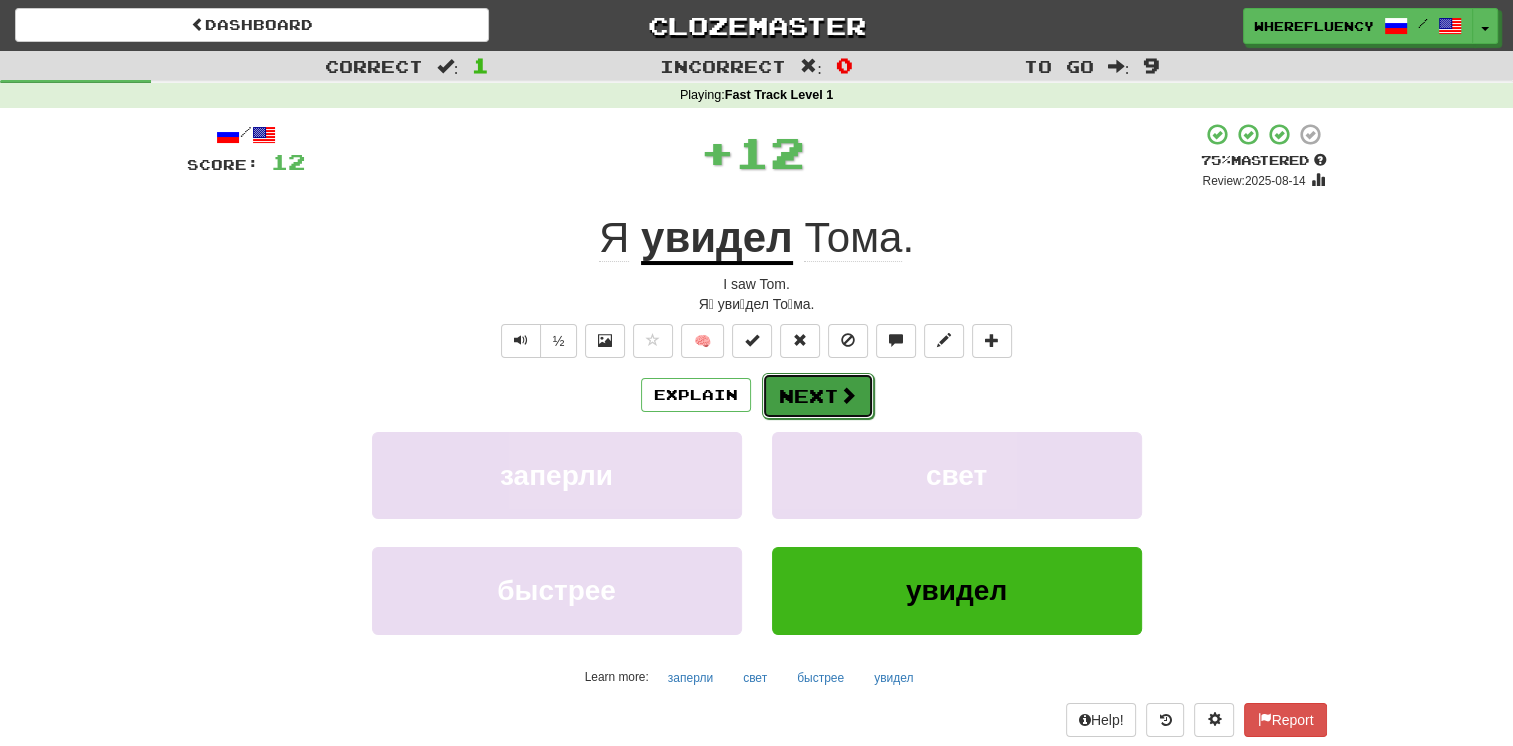click on "Next" at bounding box center (818, 396) 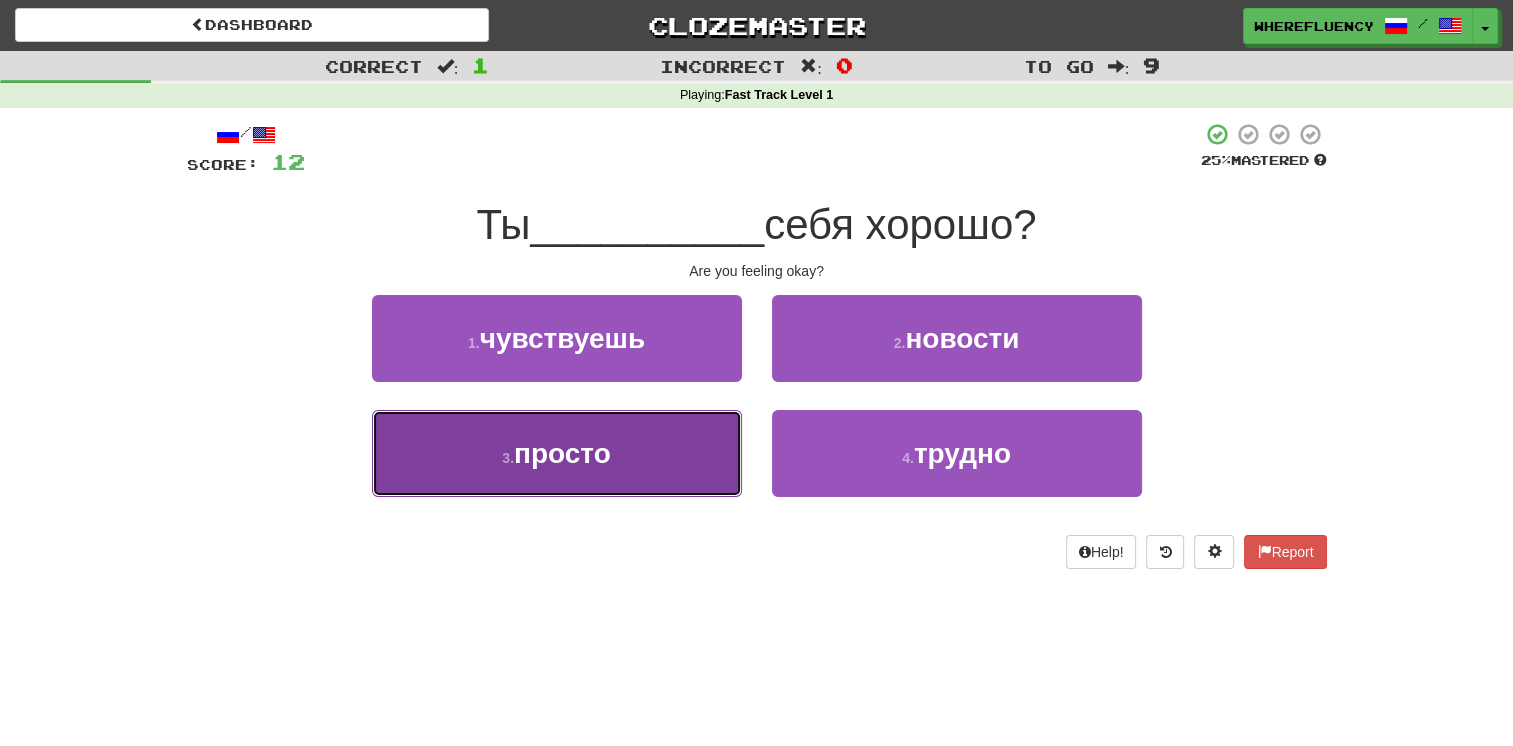 click on "3 .  просто" at bounding box center [557, 453] 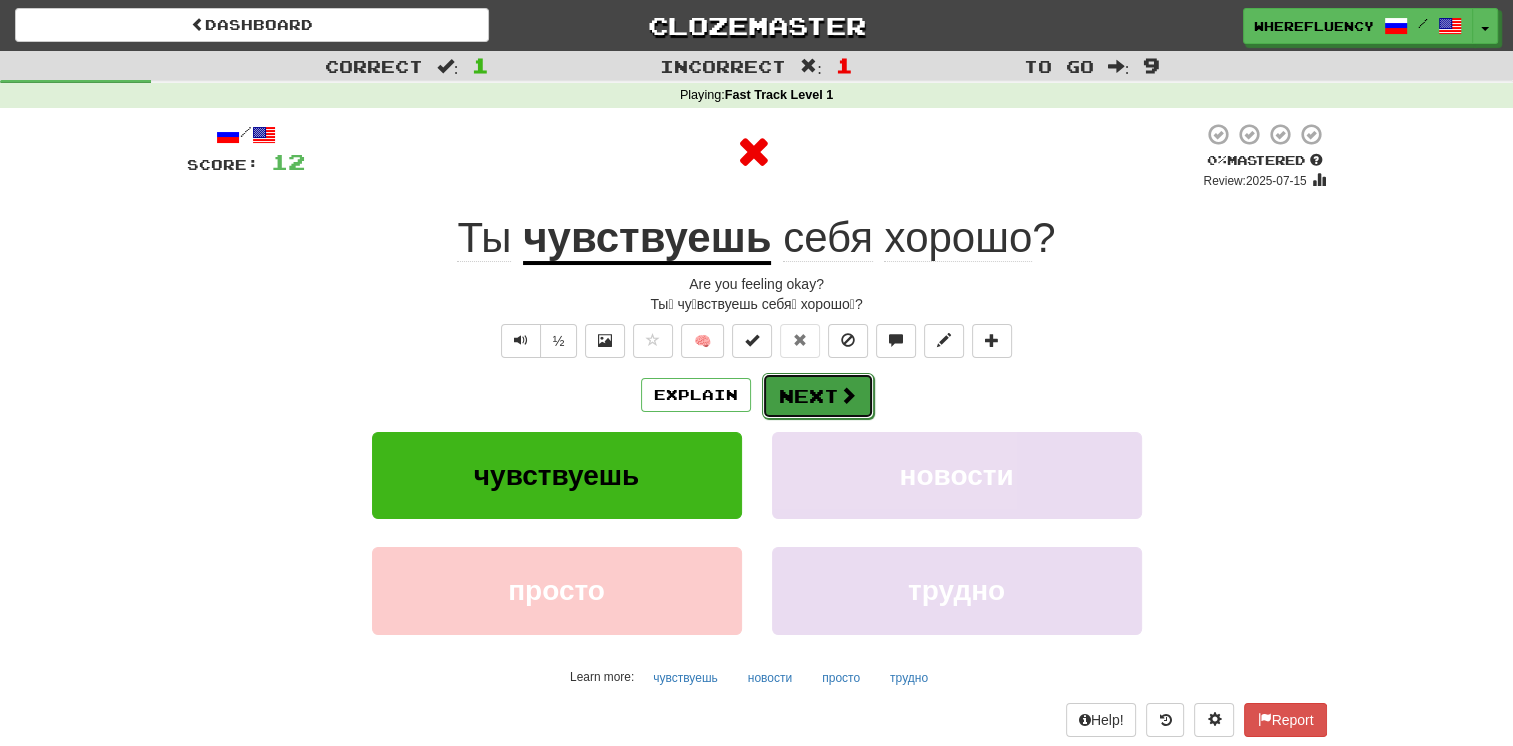 click on "Next" at bounding box center (818, 396) 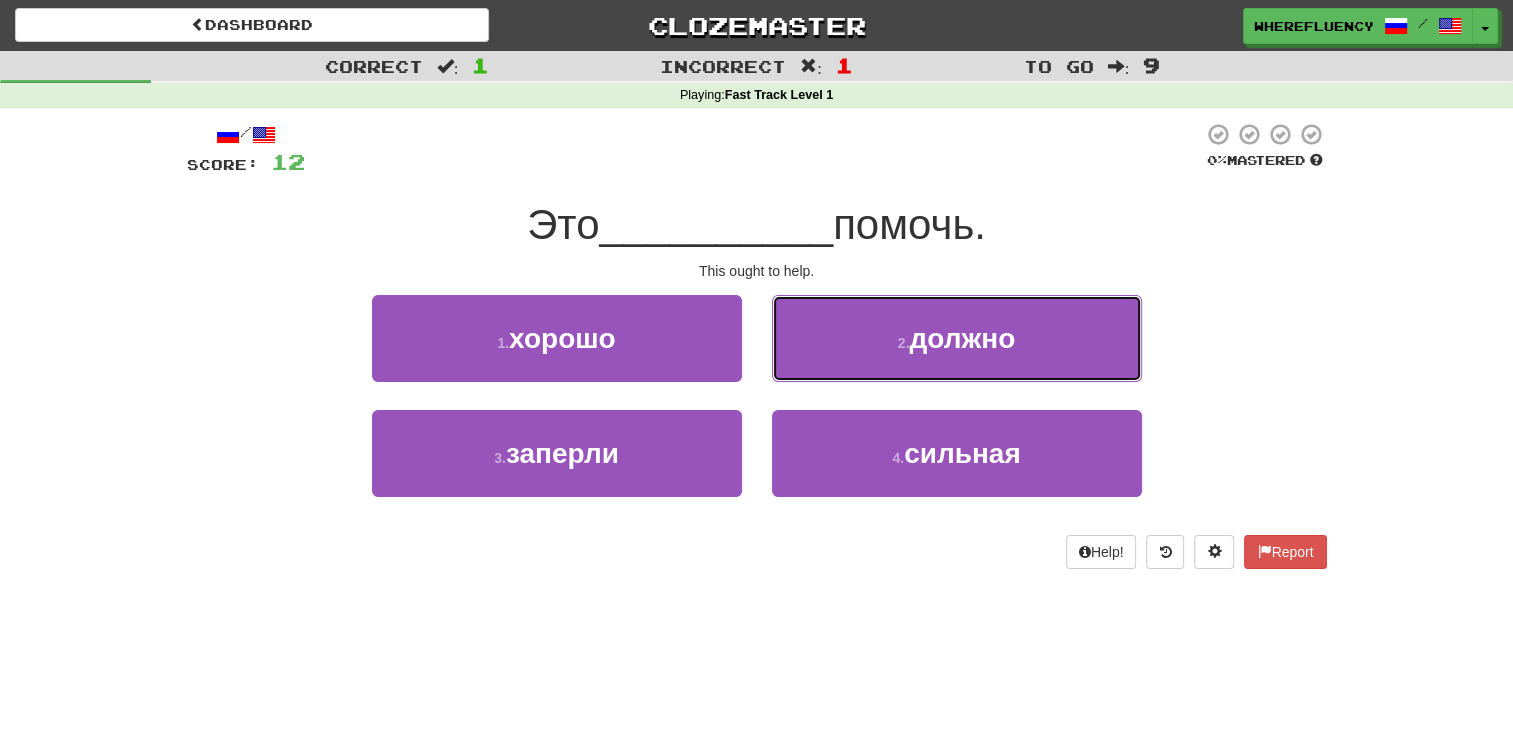 drag, startPoint x: 973, startPoint y: 342, endPoint x: 962, endPoint y: 370, distance: 30.083218 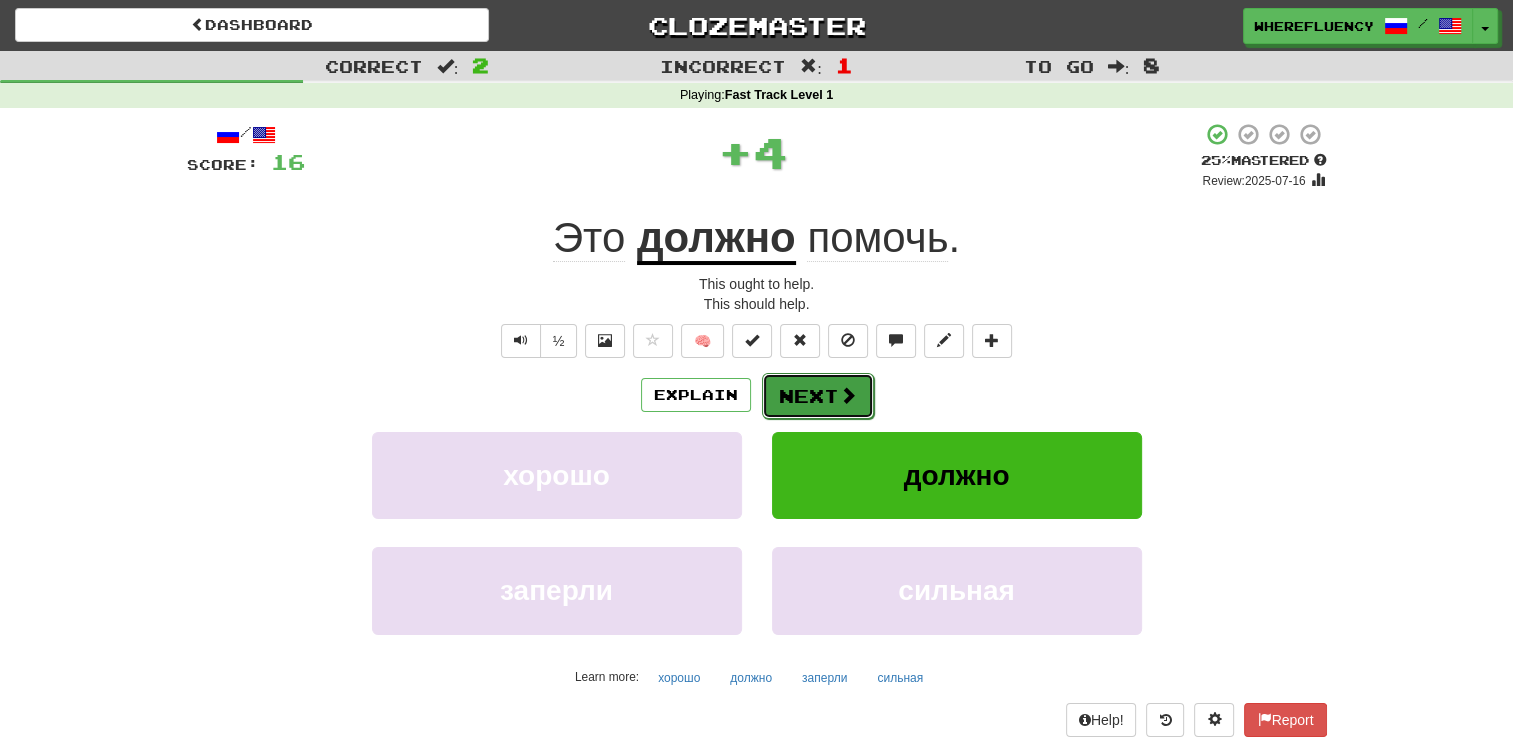 click at bounding box center [848, 395] 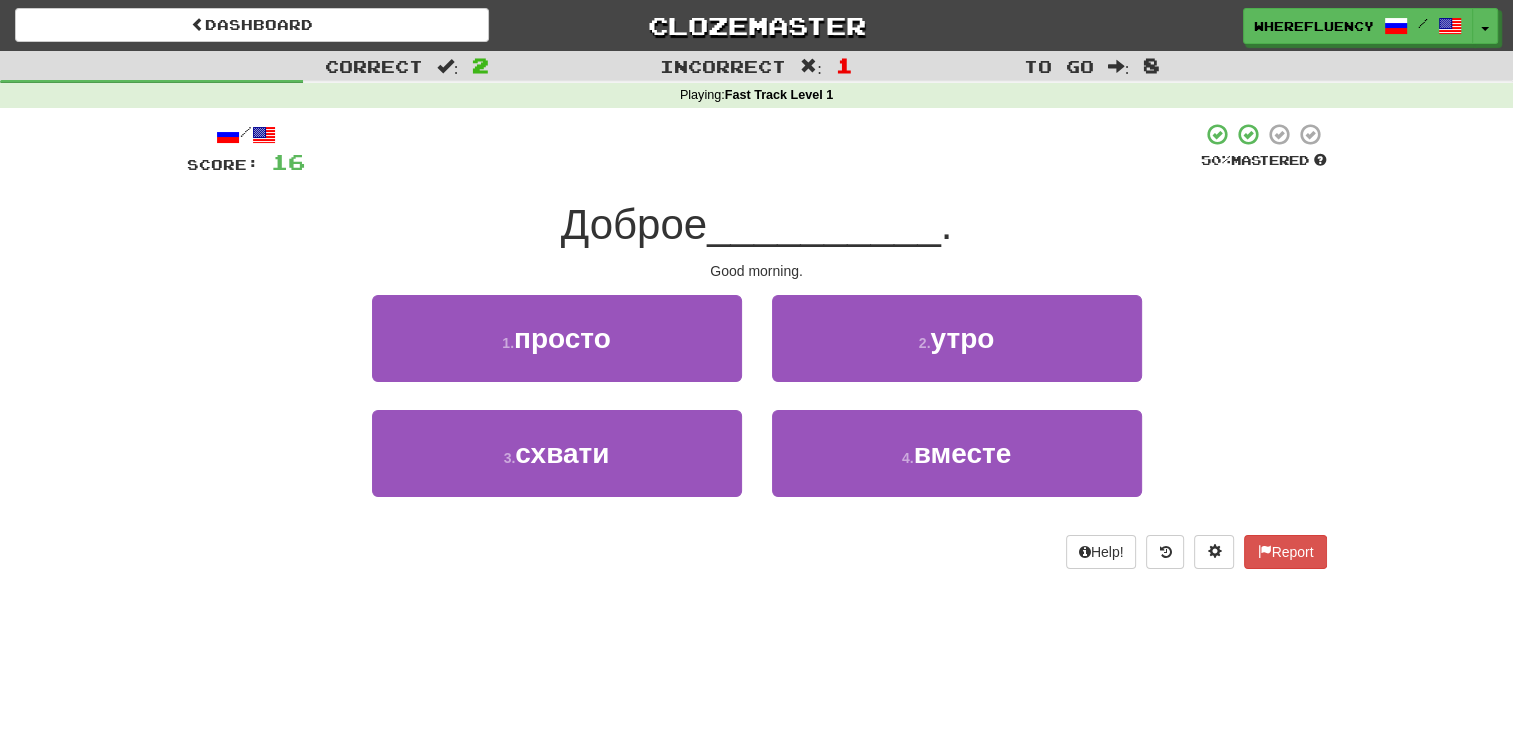 click on "2 .  утро" at bounding box center [957, 352] 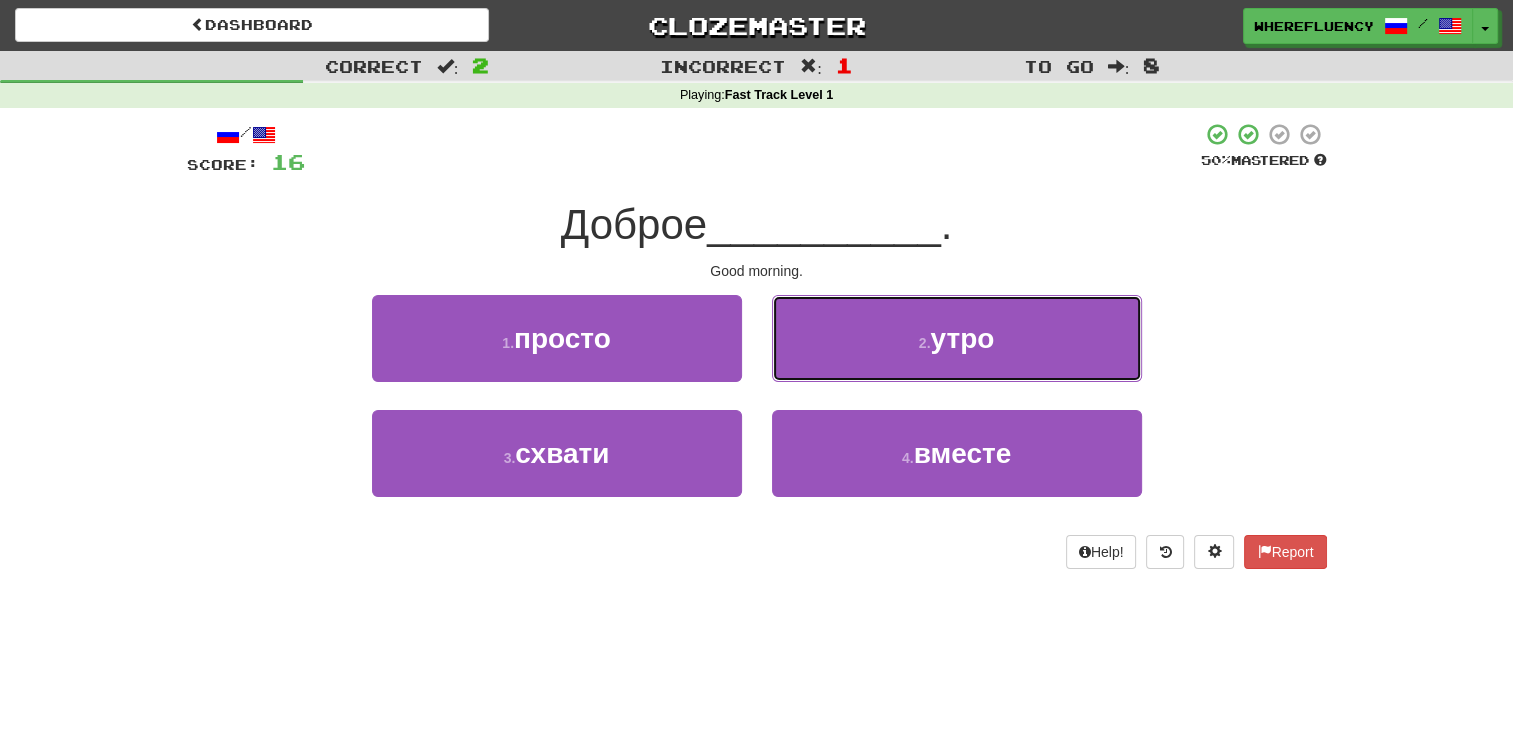 click on "2 .  утро" at bounding box center (957, 338) 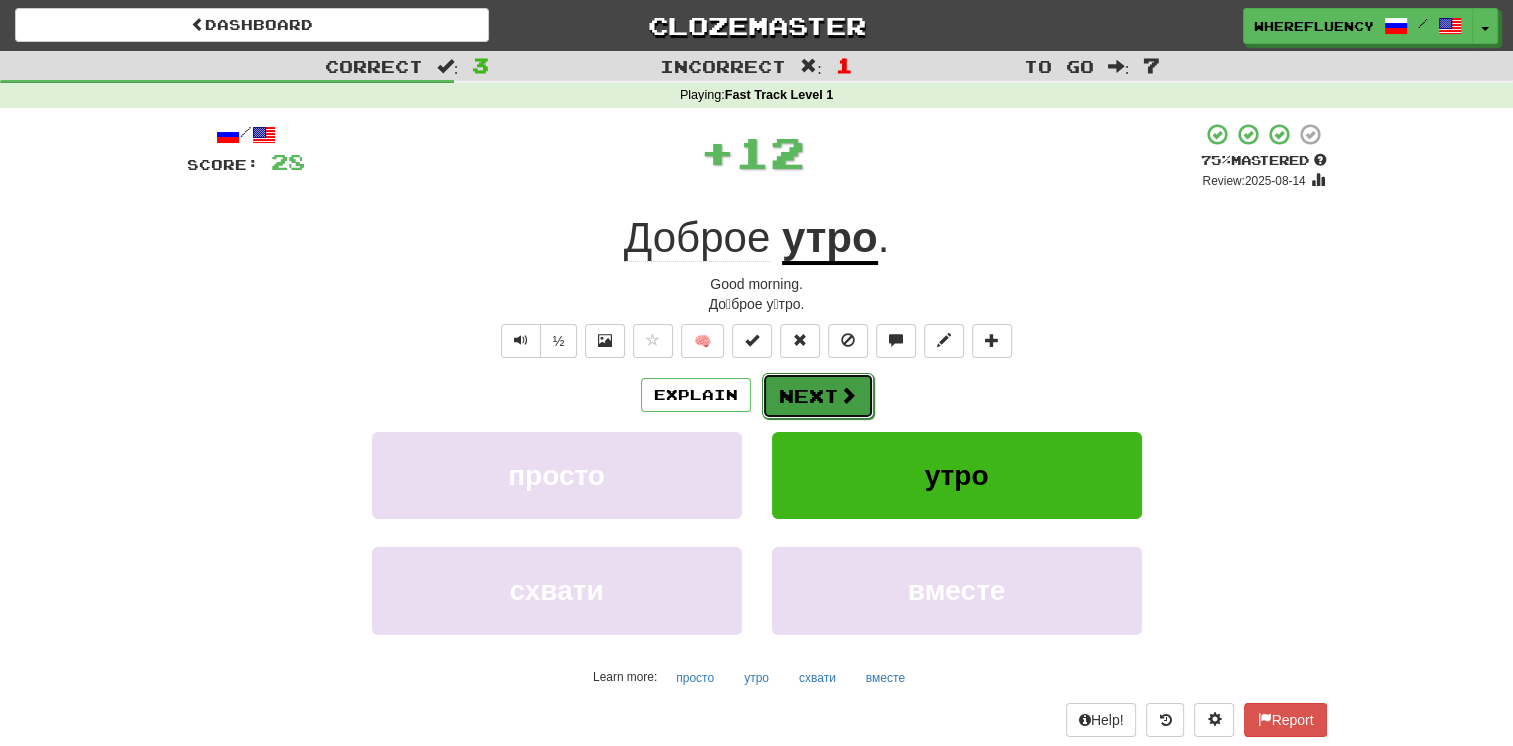 click on "Next" at bounding box center (818, 396) 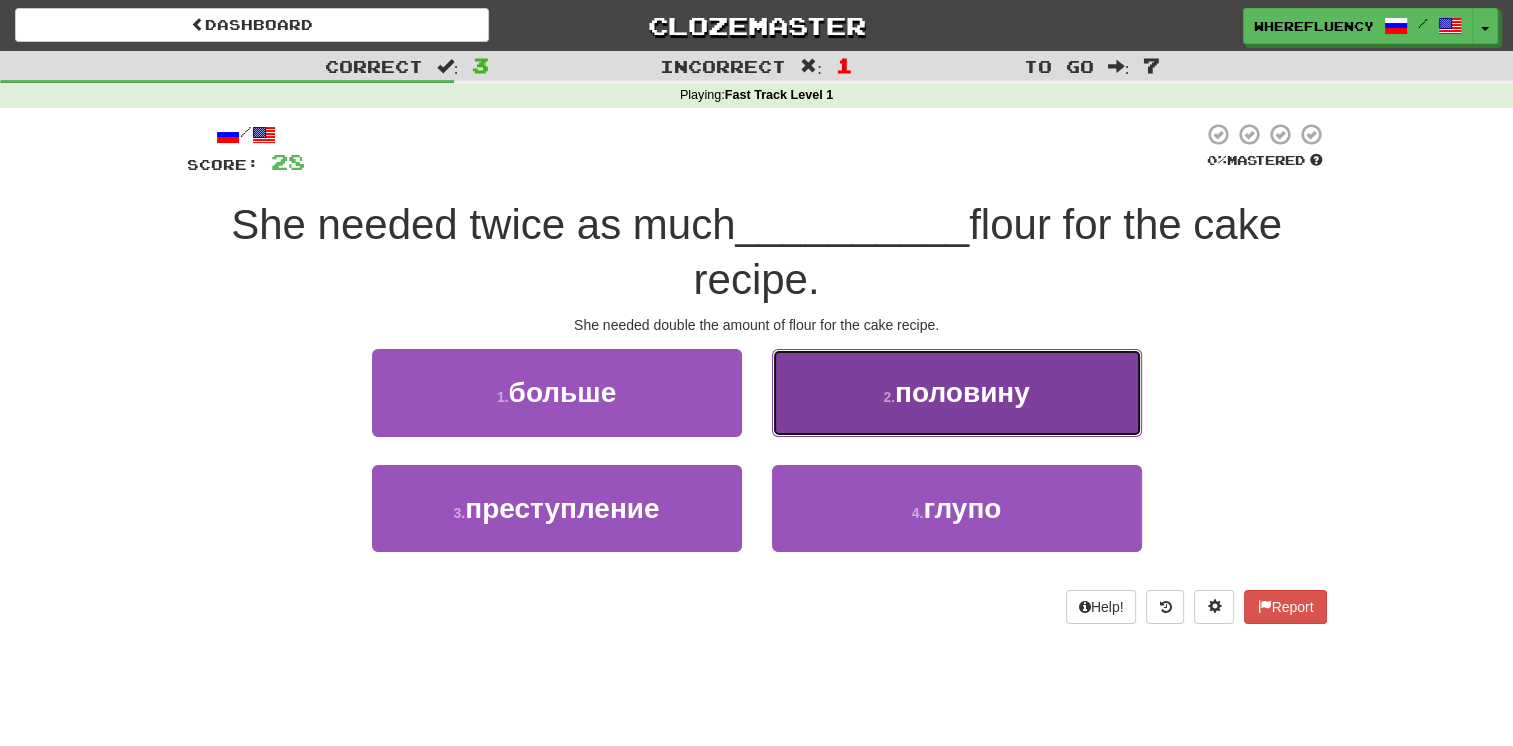 click on "2 .  половину" at bounding box center (957, 392) 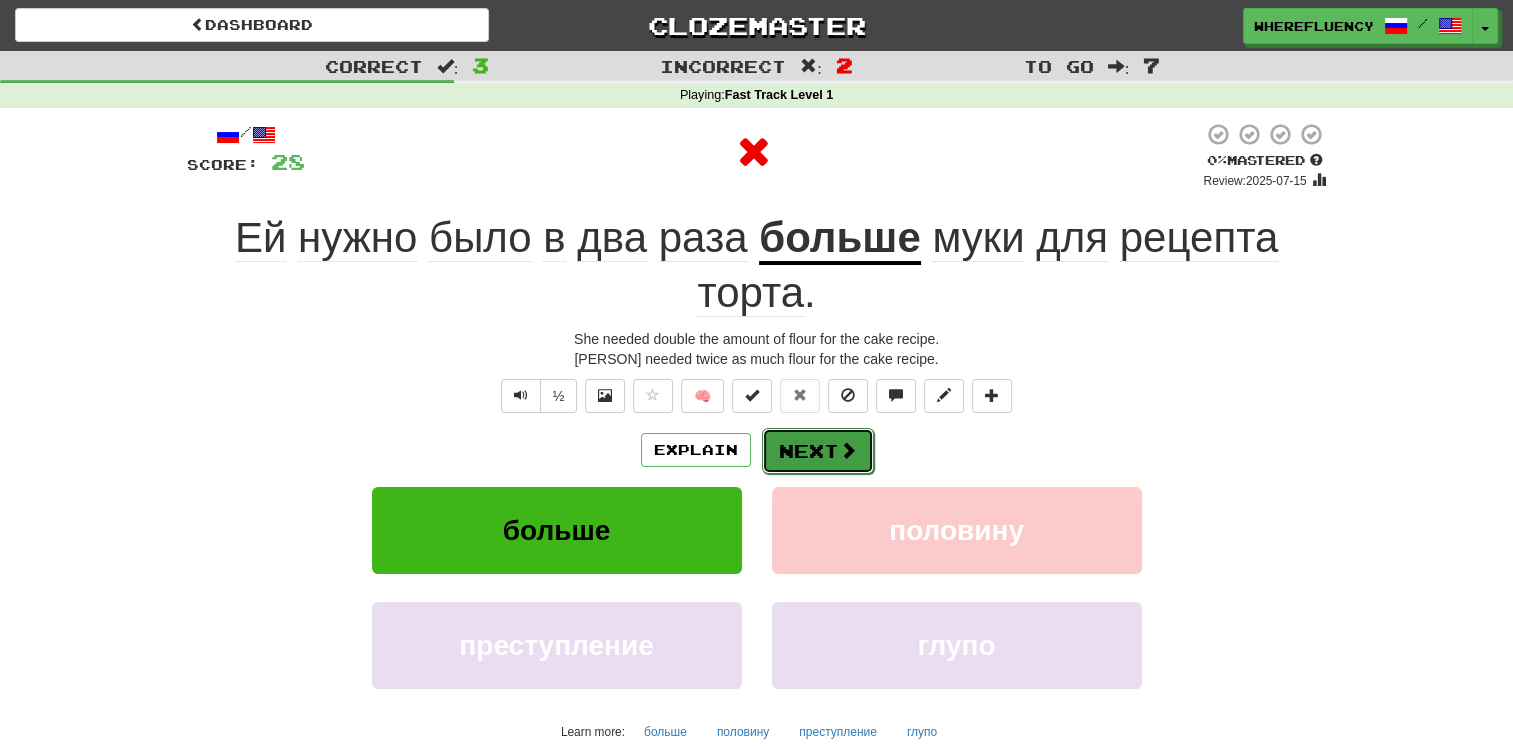 click on "Next" at bounding box center [818, 451] 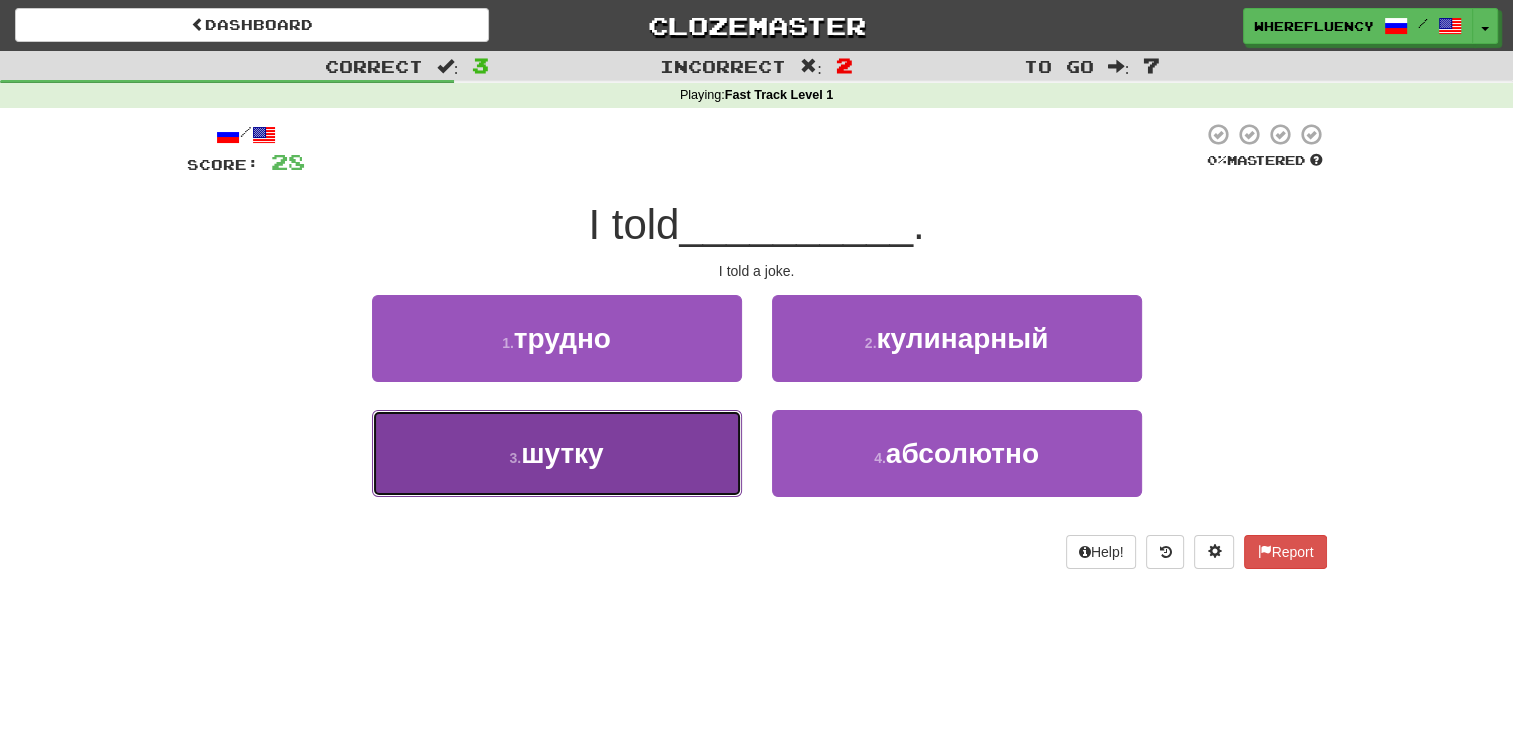 click on "3 .  шутку" at bounding box center (557, 453) 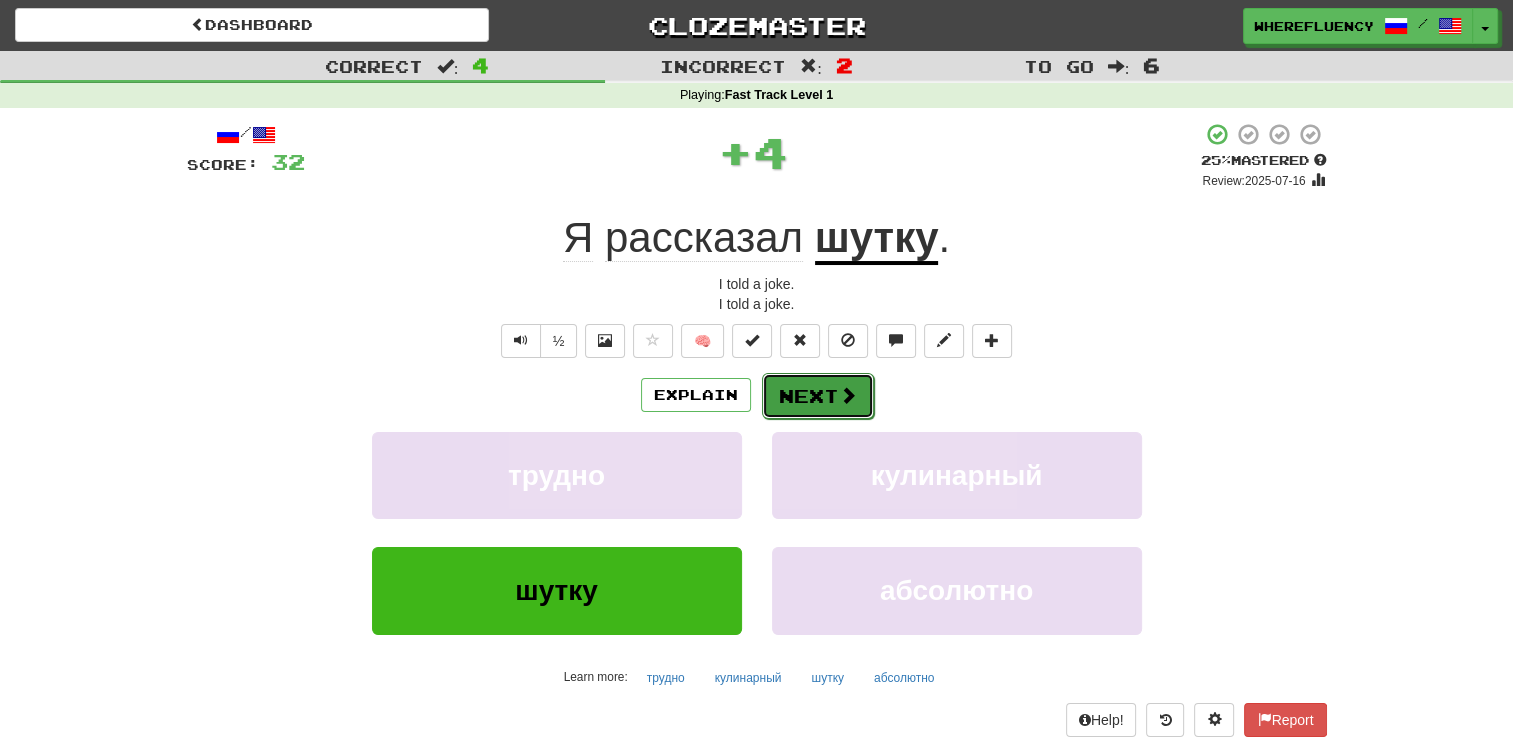 click on "Next" at bounding box center [818, 396] 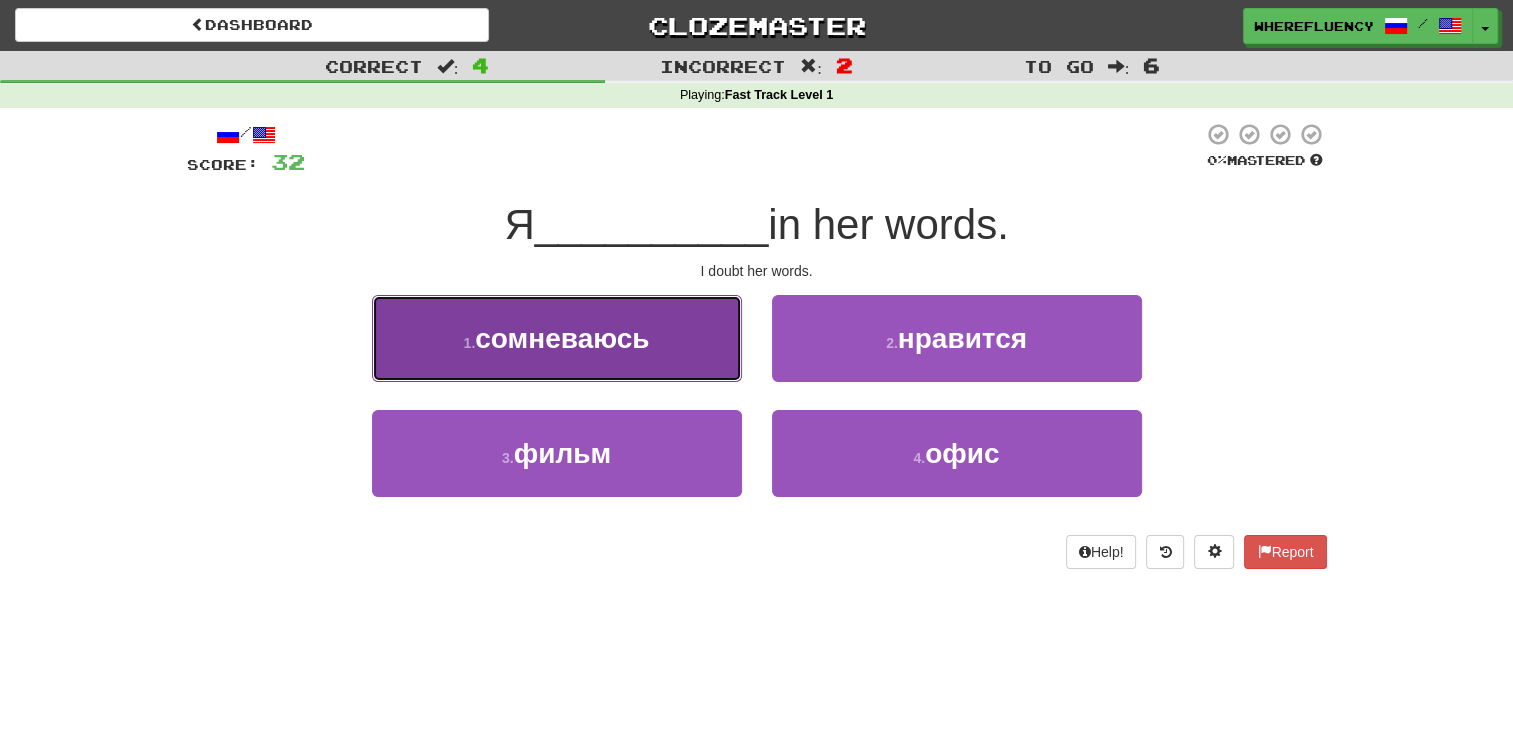 click on "1 .  сомневаюсь" at bounding box center [557, 338] 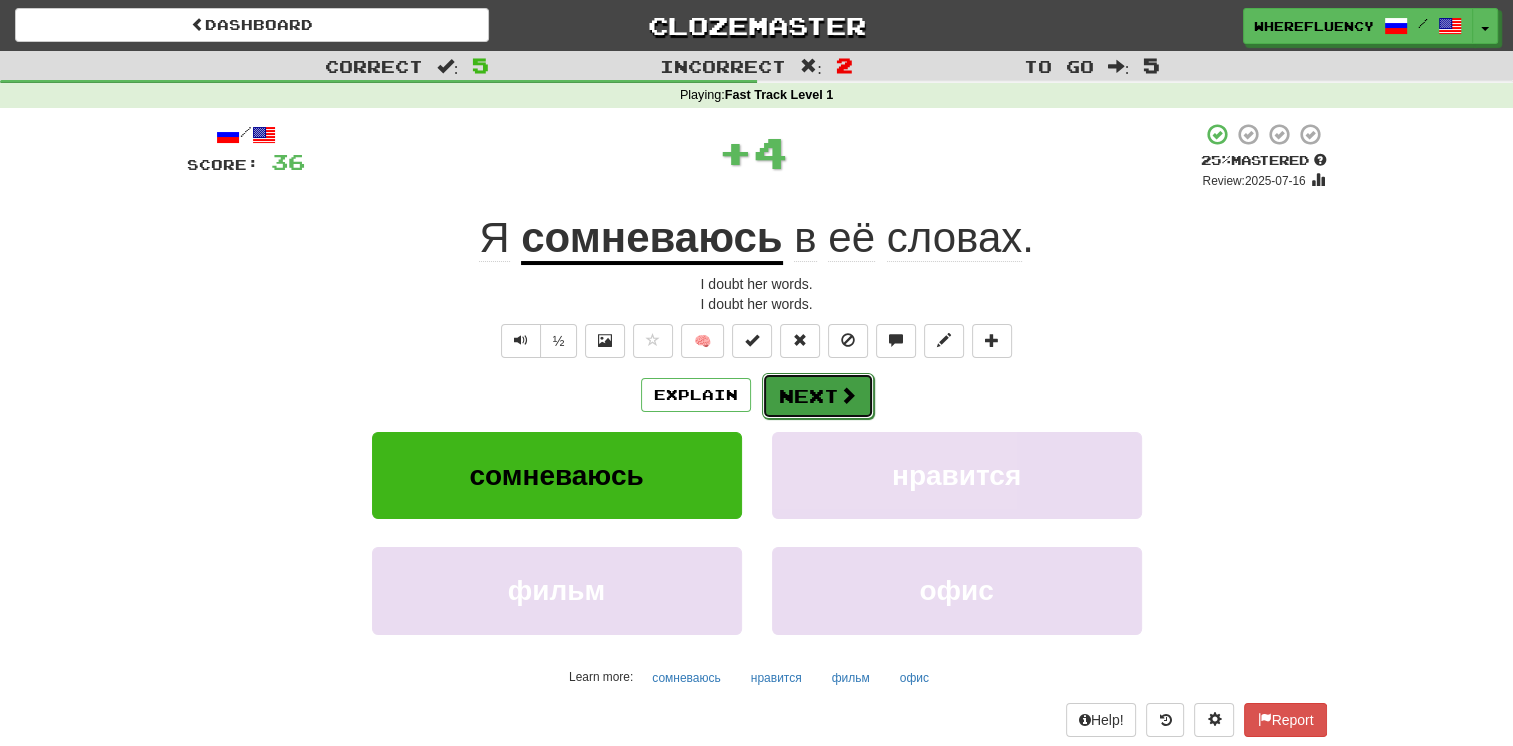 click on "Next" at bounding box center [818, 396] 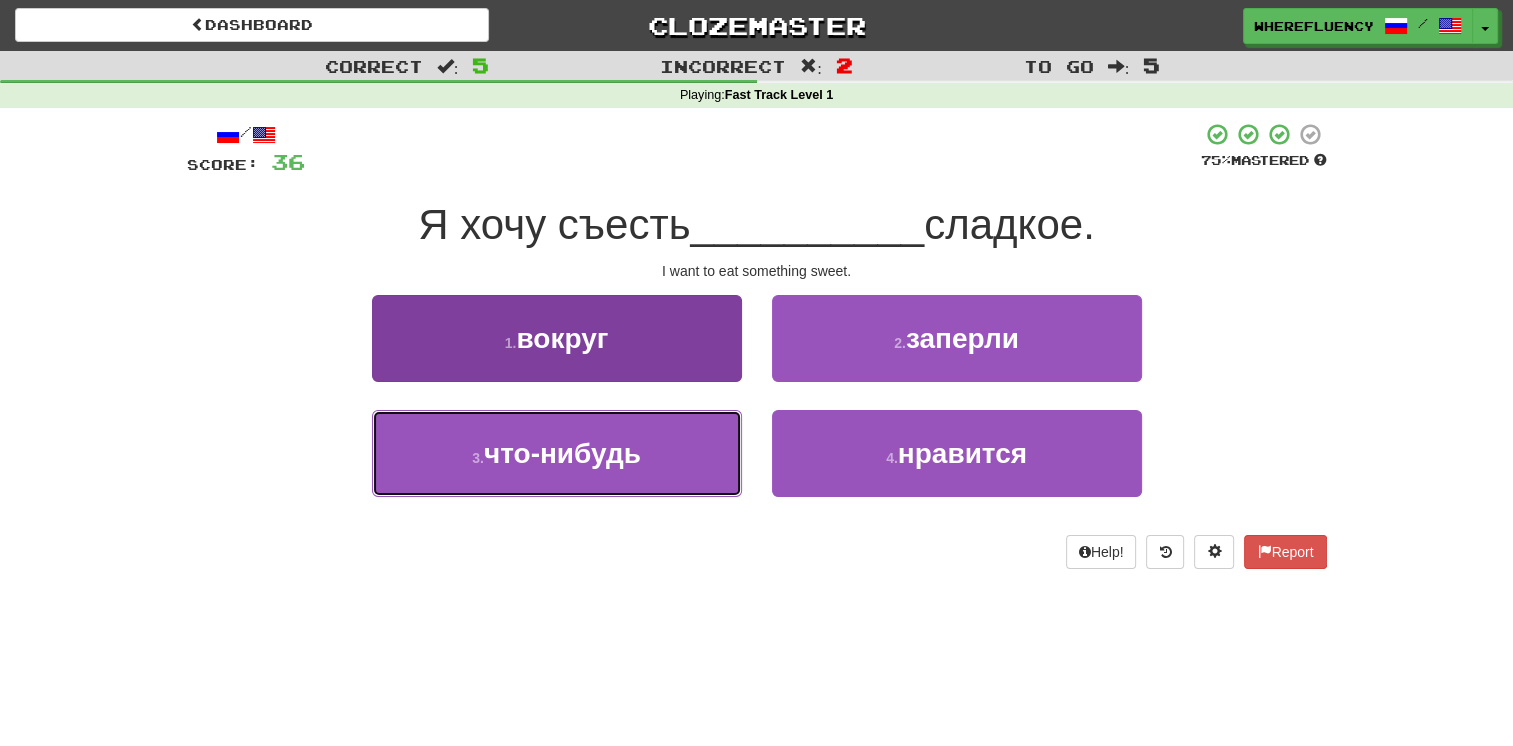 click on "3 .  что-нибудь" at bounding box center (557, 453) 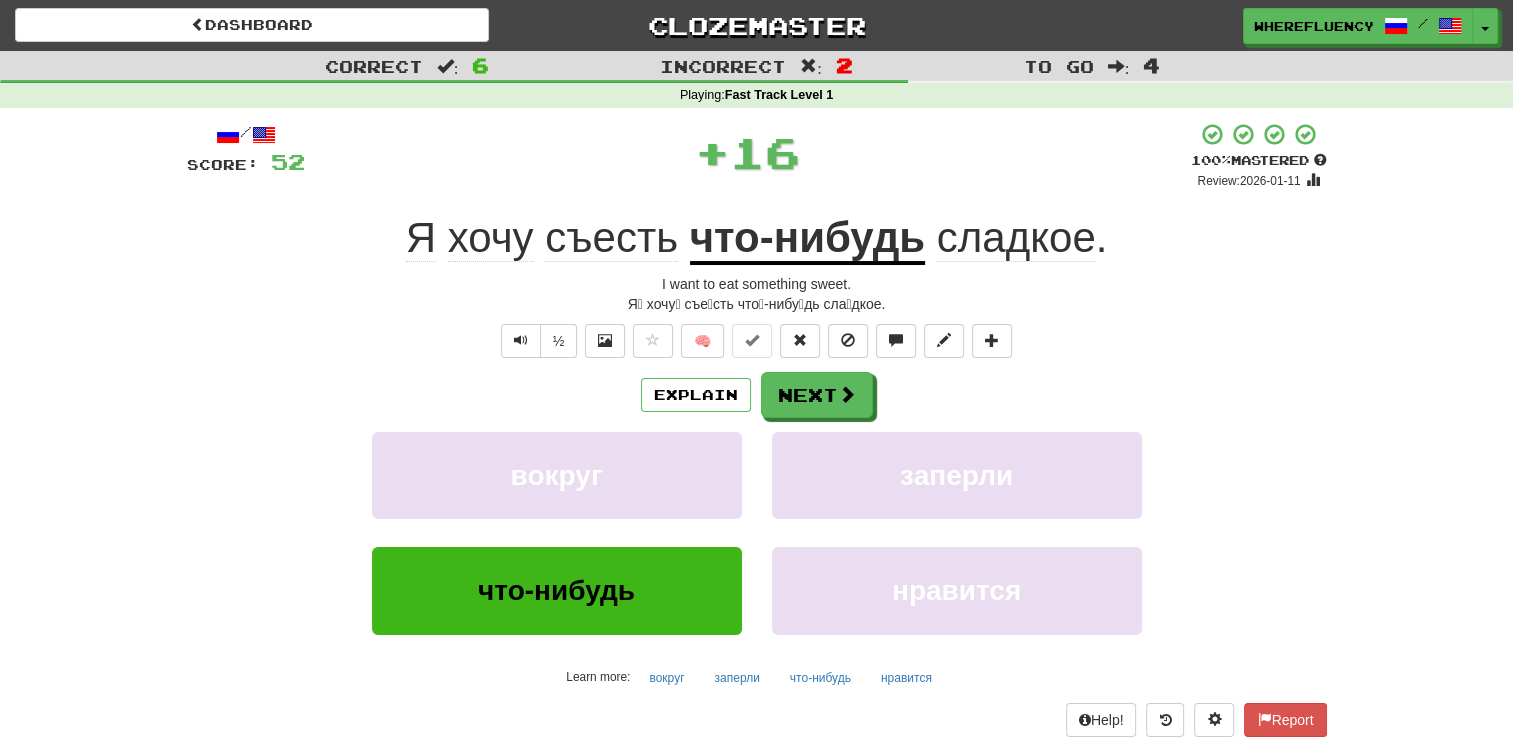 click on "/ Score: 52 + 16 100 % Mastered Review: 2026-01-11 I want to eat something sweet. I want to eat something sweet. ½ 🧠 Explain Next around locked something like Learn more: around locked something like Help! Report" at bounding box center [757, 429] 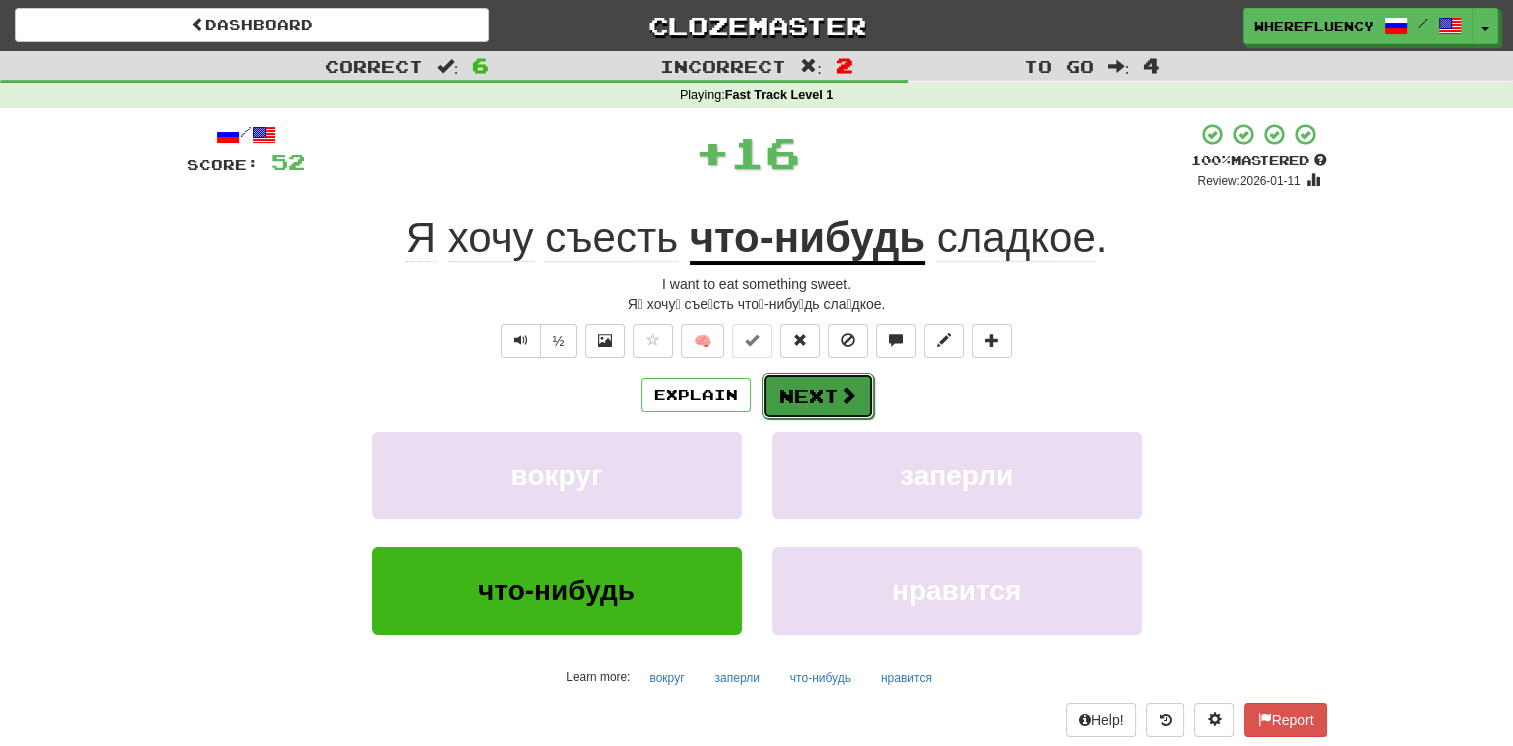 click on "Next" at bounding box center [818, 396] 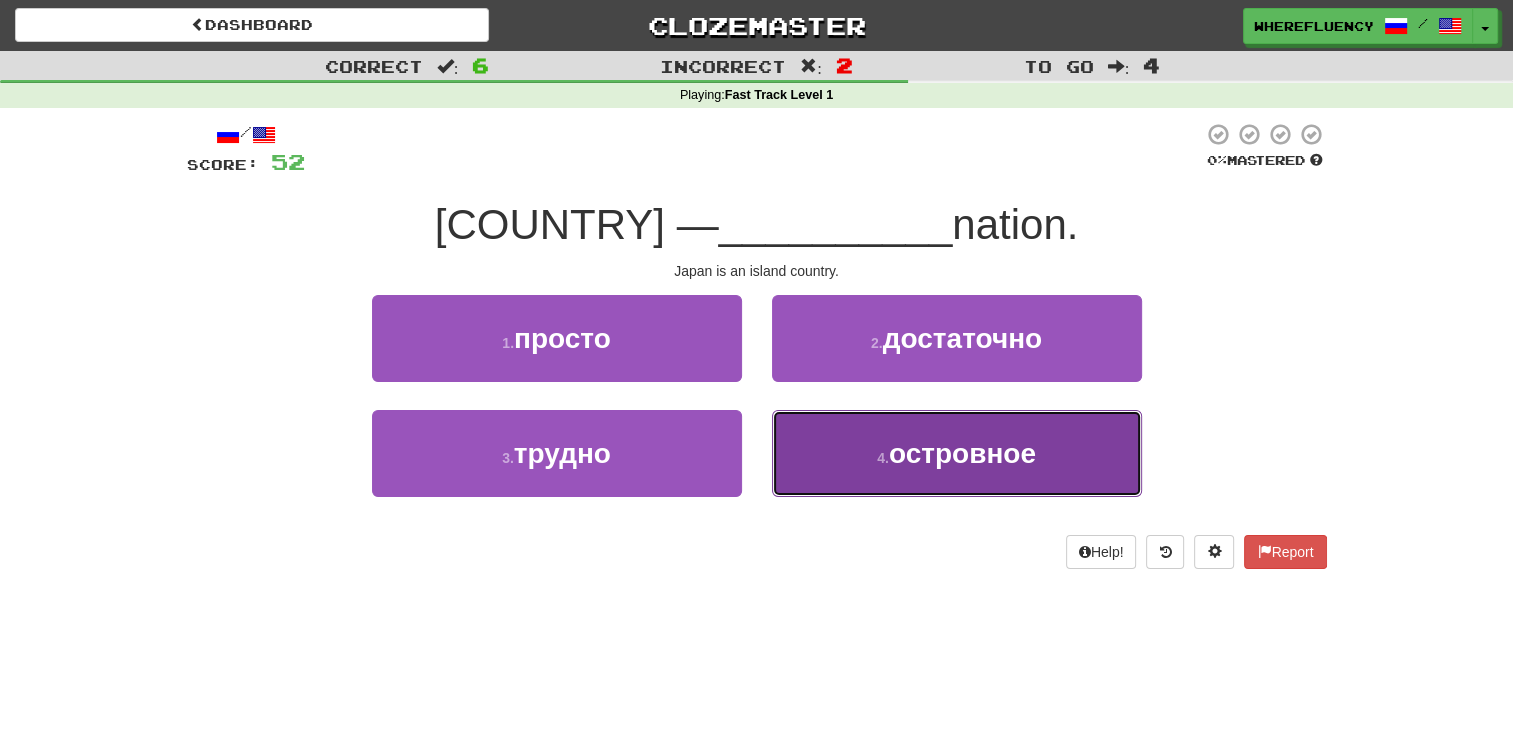 click on "4 .  островное" at bounding box center (957, 453) 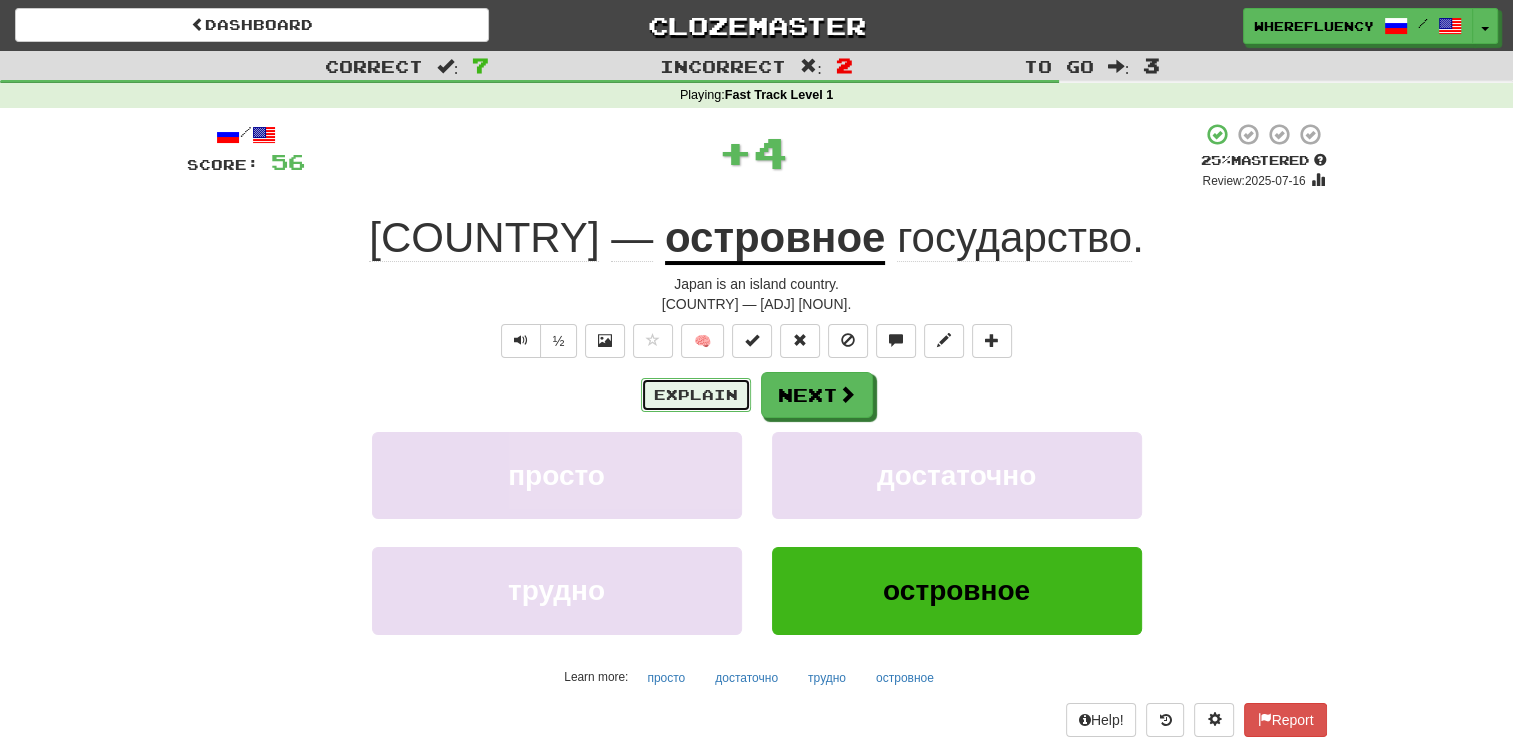 click on "Explain" at bounding box center (696, 395) 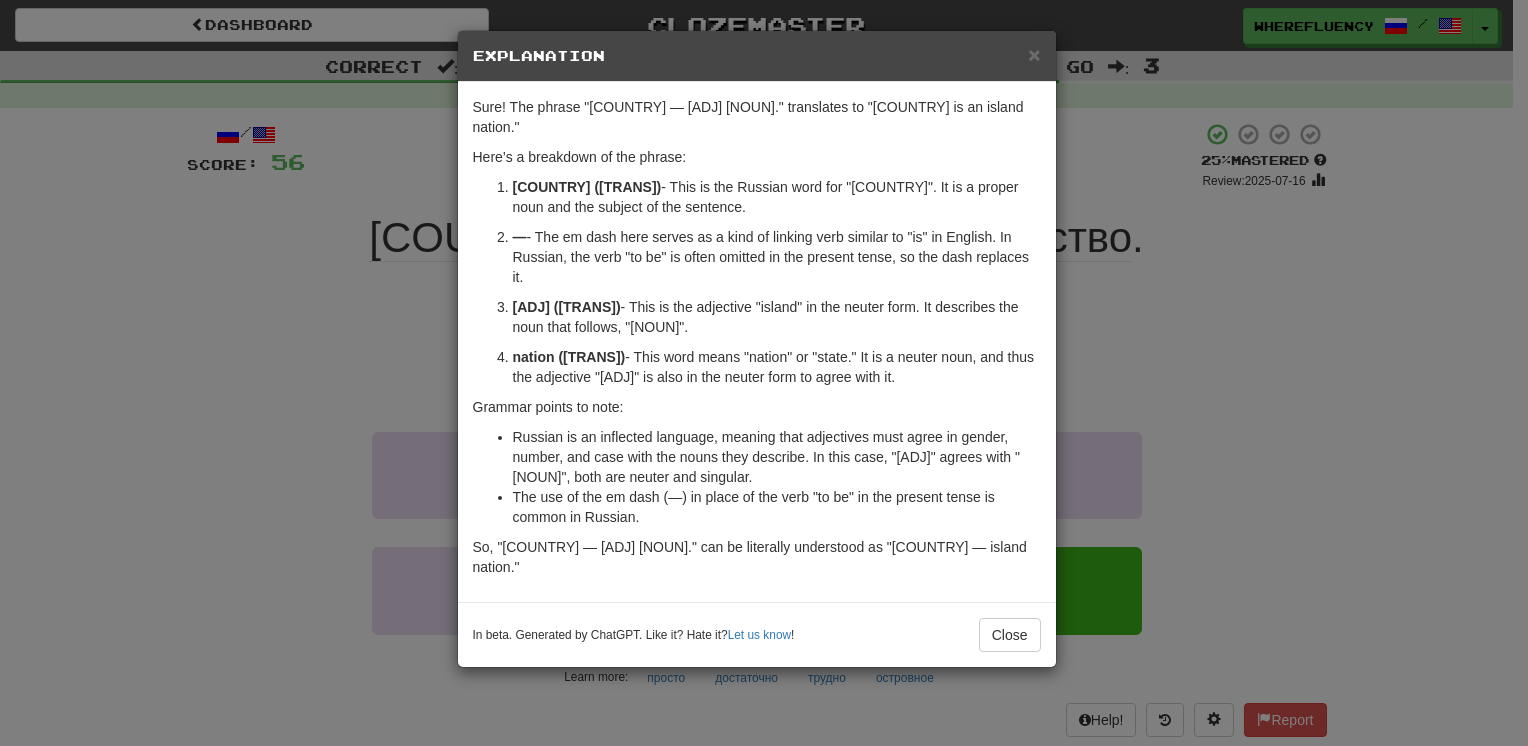 click on "Sure! The phrase "[COUNTRY] — [ADJ] [NOUN]." translates to "[COUNTRY] is an island nation."
Here’s a breakdown of the phrase:
[COUNTRY] ([TRANS])  - This is the Russian word for "[COUNTRY]". It is a proper noun and the subject of the sentence.
—  - The em dash here serves as a kind of linking verb similar to "is" in English. In Russian, the verb "to be" is often omitted in the present tense, so the dash replaces it.
[ADJ] ([TRANS])  - This is the adjective "island" in the neuter form. It describes the noun that follows, "[NOUN]".
[NOUN] ([TRANS])  - This word means "nation" or "state." It is a neuter noun, and thus the adjective "[ADJ]" is also in the neuter form to agree with it.
Grammar points to note:
The use of the em dash (—) in place of the verb "to be" in the present tense is common in Russian.
In beta. Generated by ChatGPT. Like it? Hate it? !" at bounding box center (764, 373) 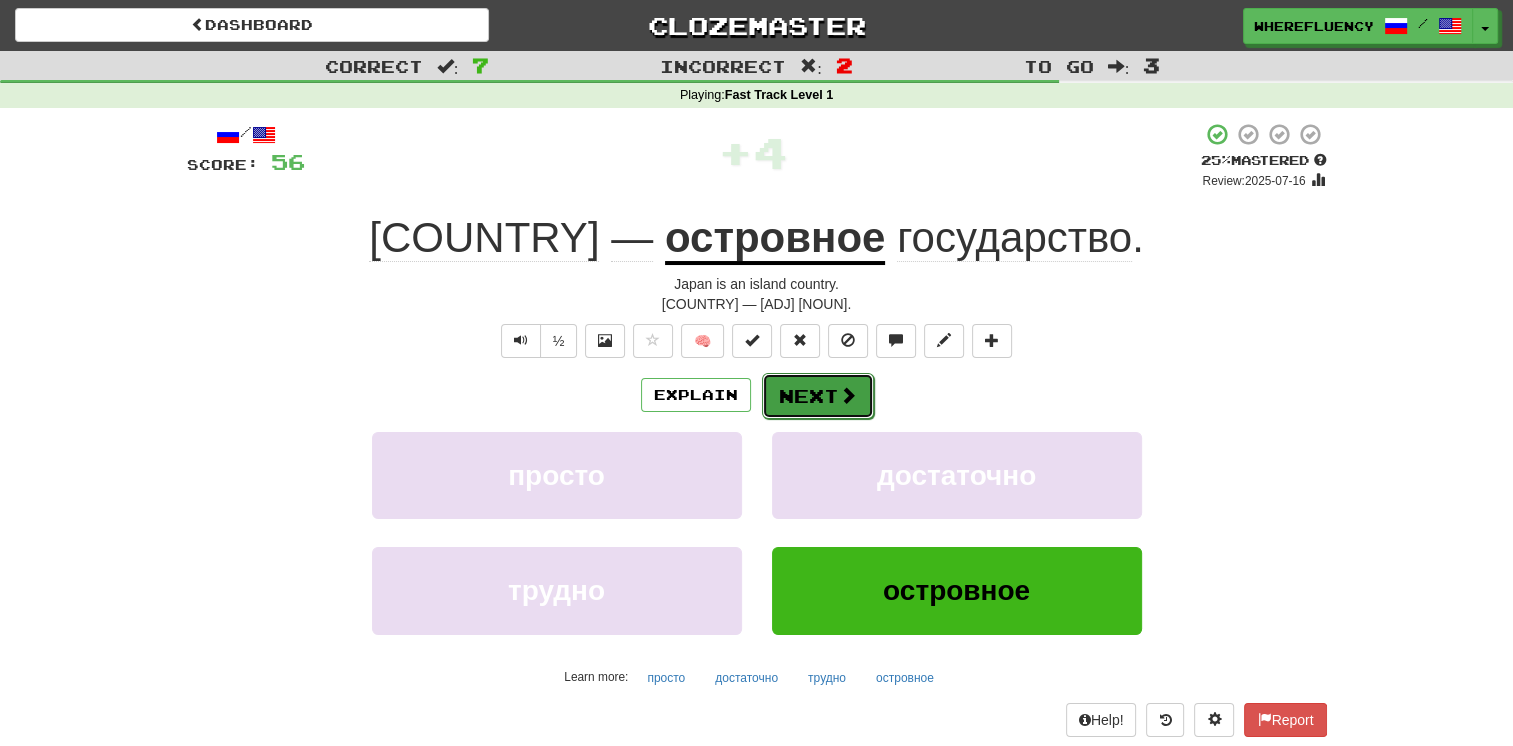 click on "Next" at bounding box center [818, 396] 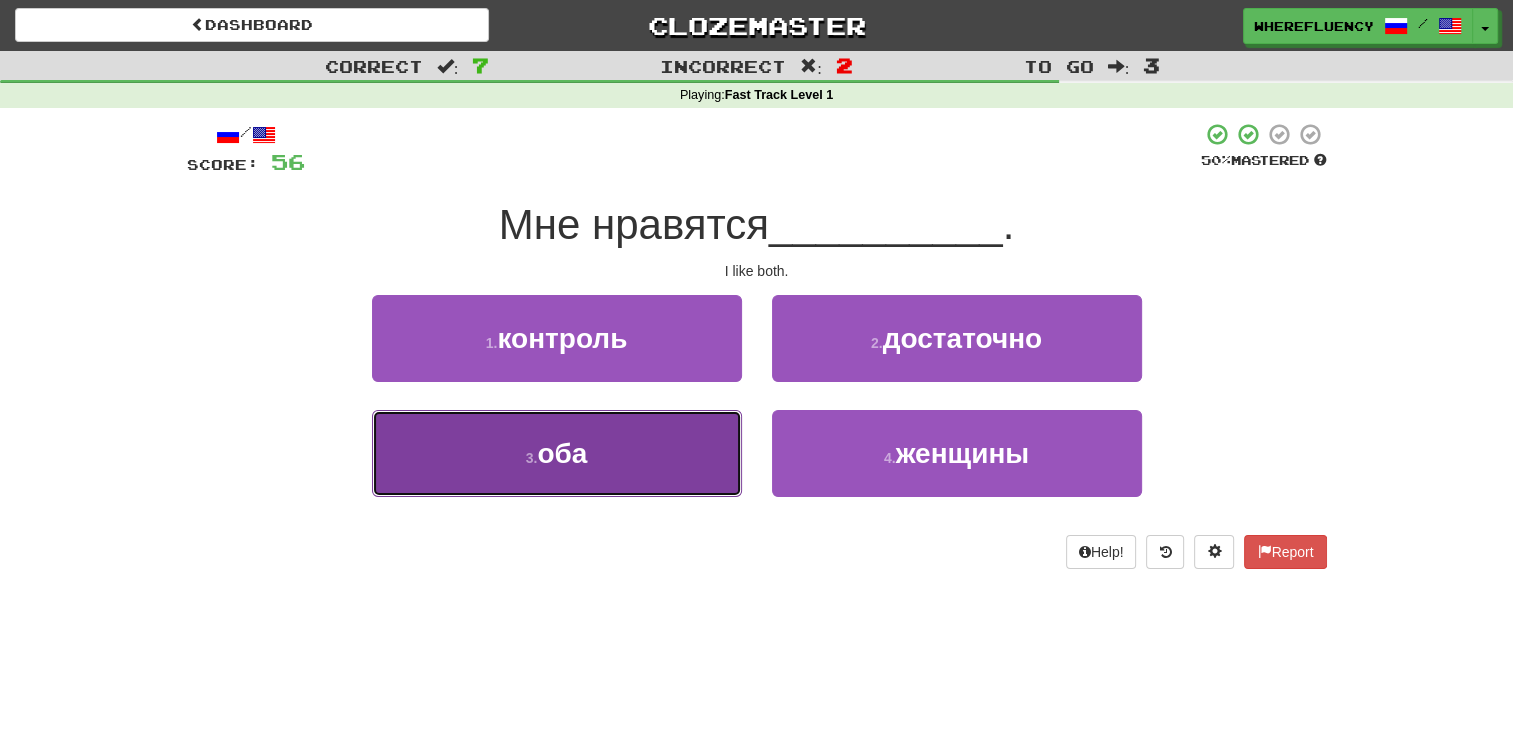 click on "3 .  оба" at bounding box center [557, 453] 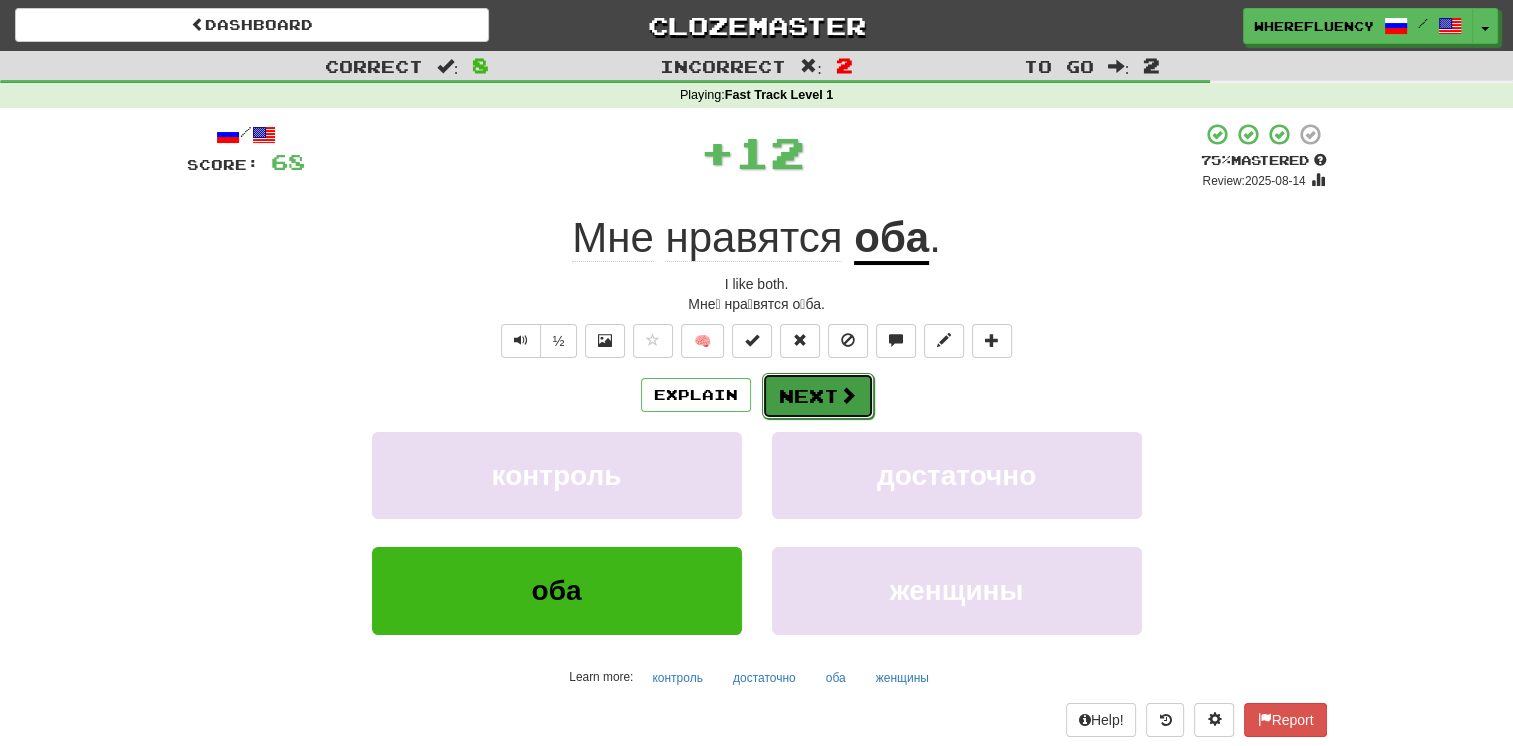 click on "Next" at bounding box center [818, 396] 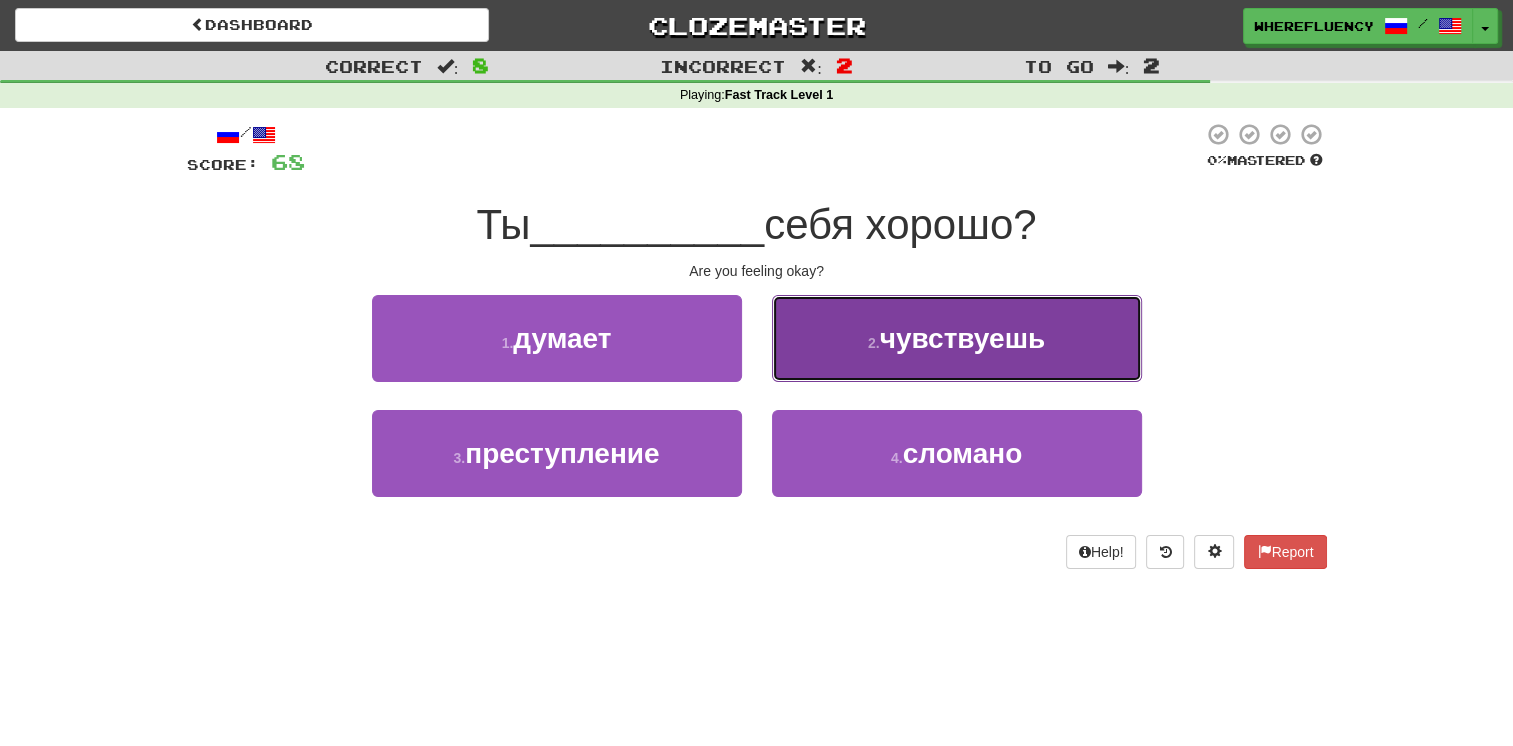 click on "2 .  чувствуешь" at bounding box center (957, 338) 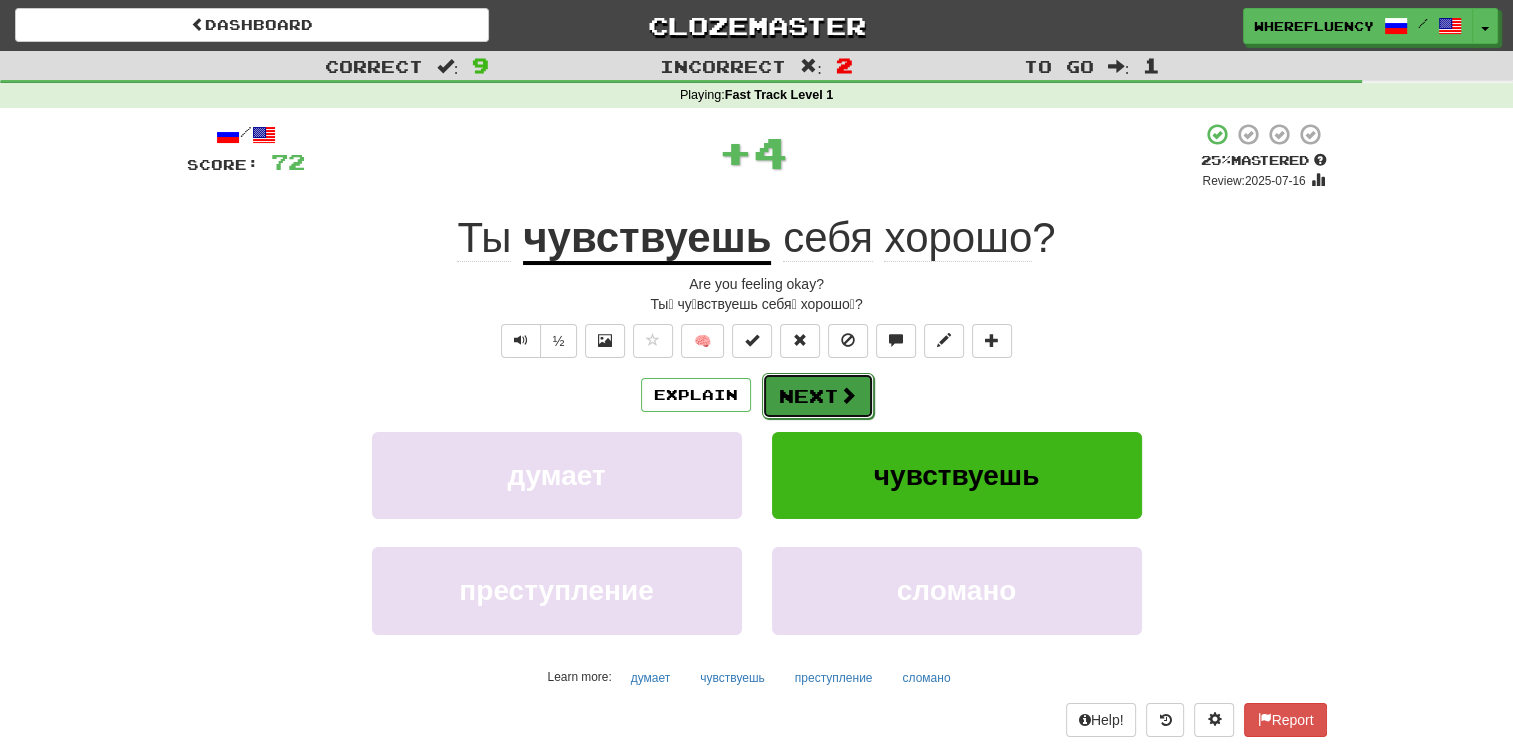 click on "Next" at bounding box center [818, 396] 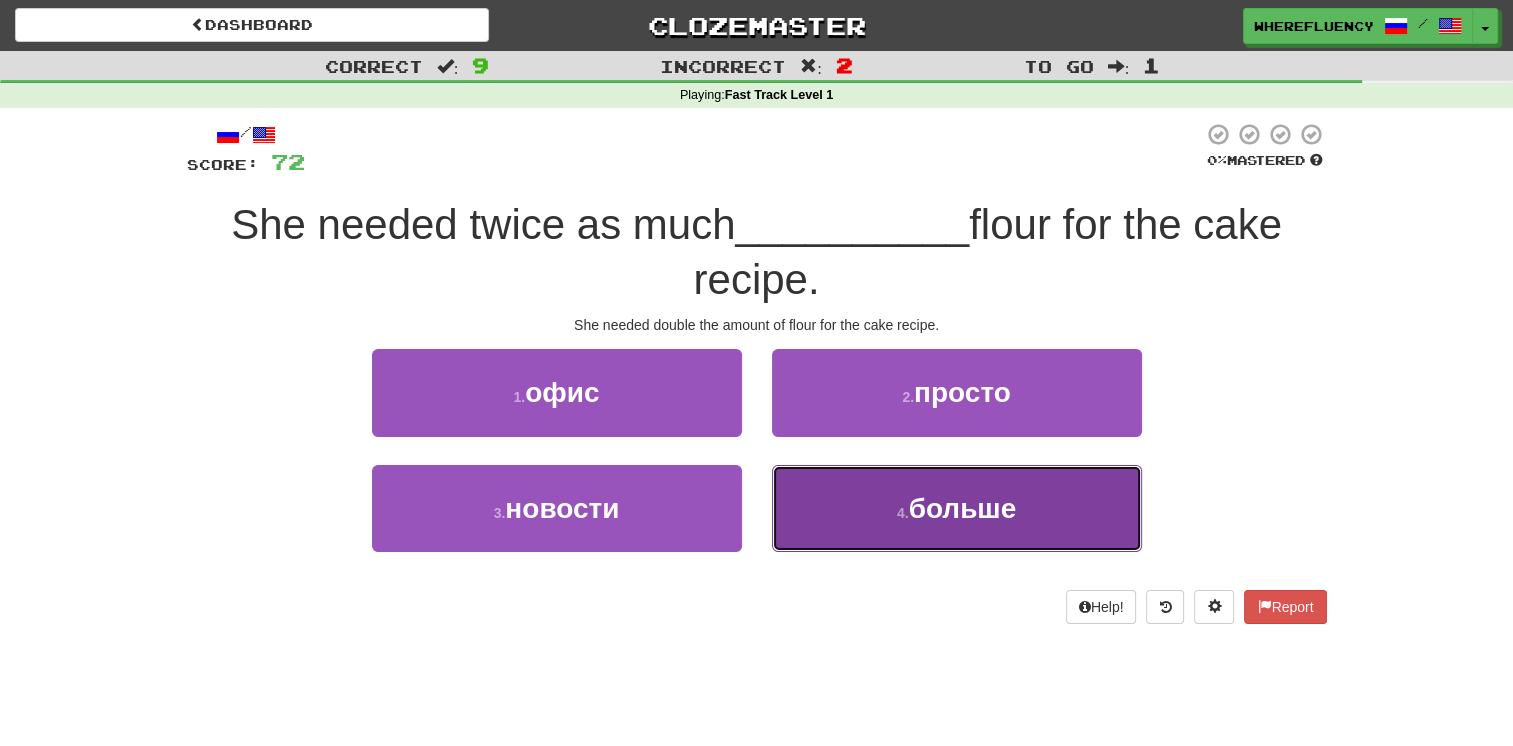 click on "4 .  больше" at bounding box center [957, 508] 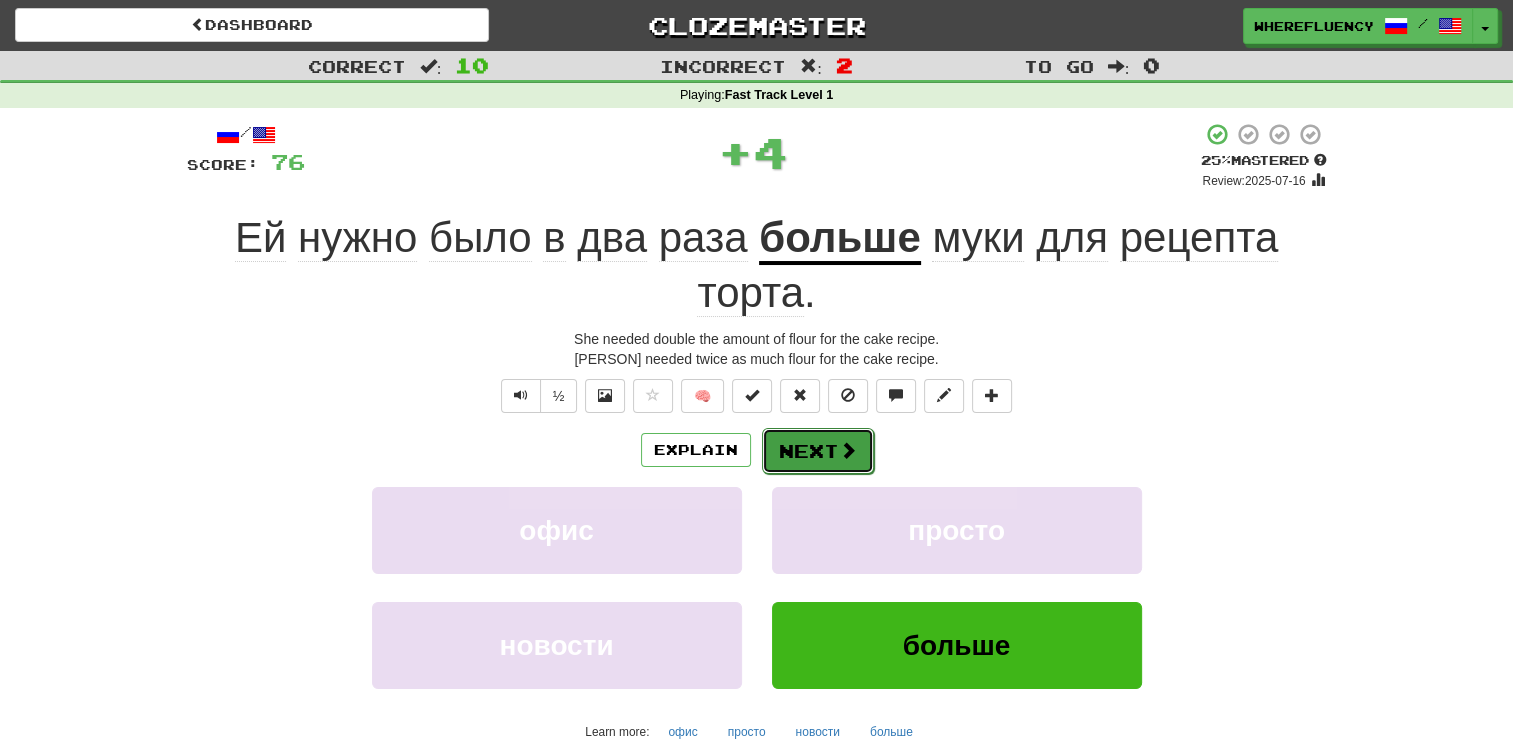 click on "Next" at bounding box center (818, 451) 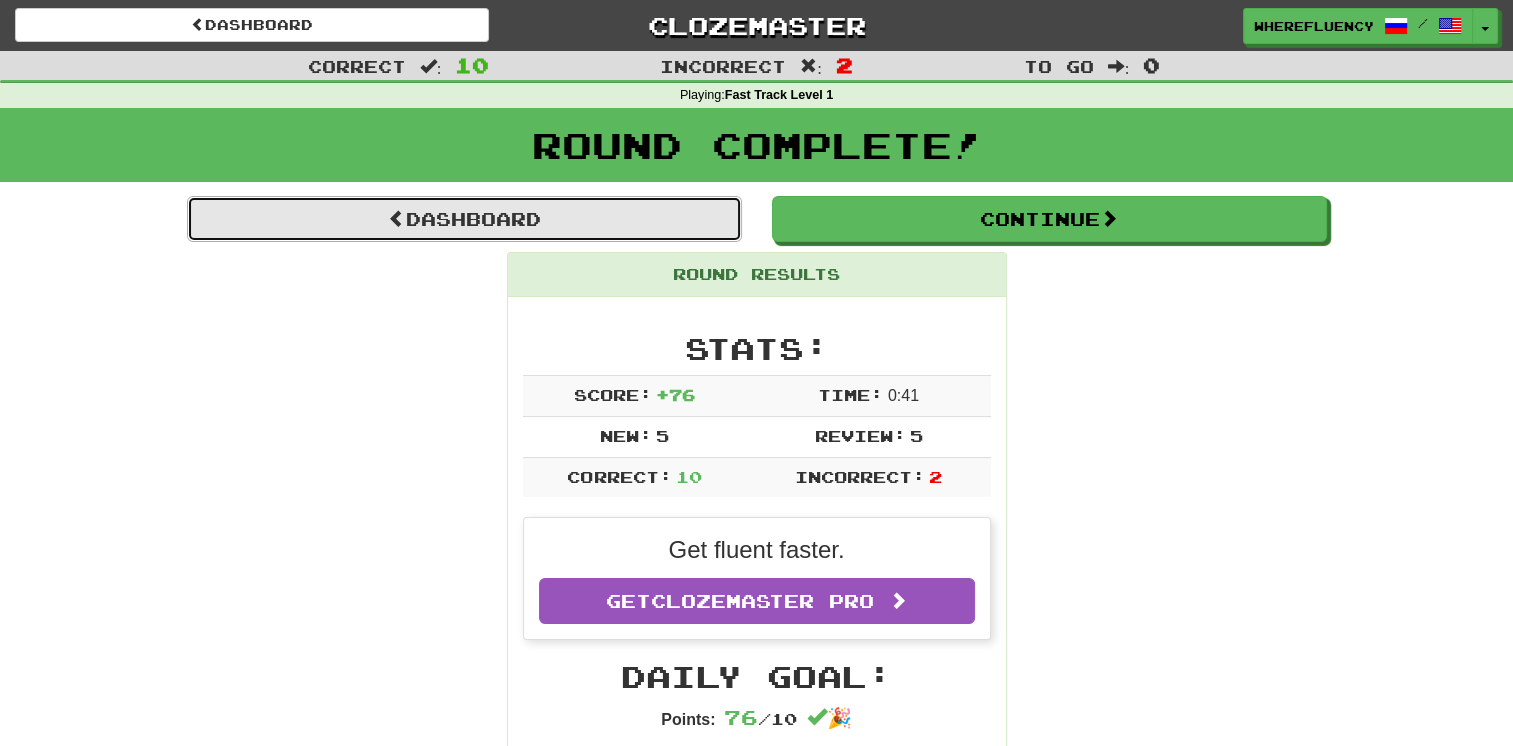 click on "Dashboard" at bounding box center (464, 219) 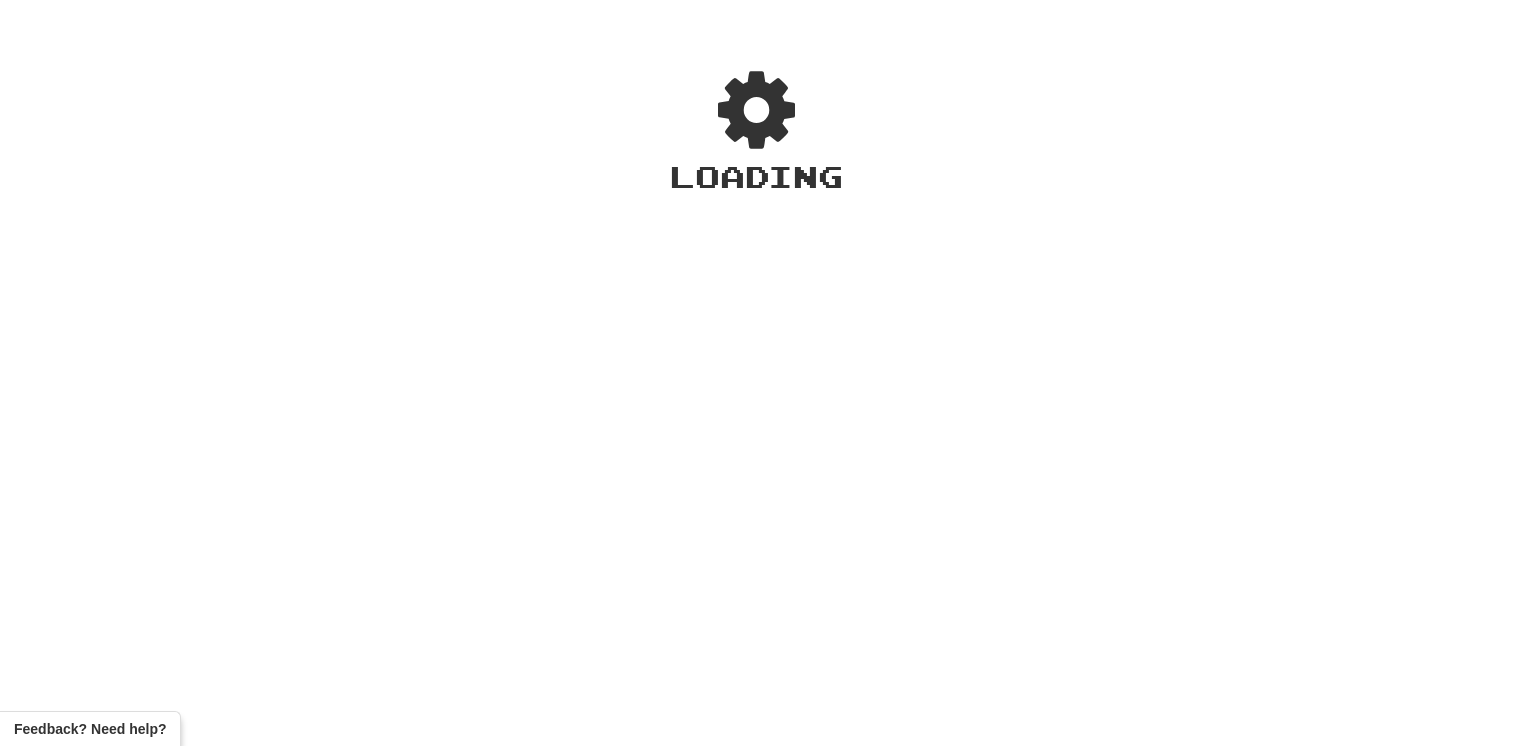 scroll, scrollTop: 0, scrollLeft: 0, axis: both 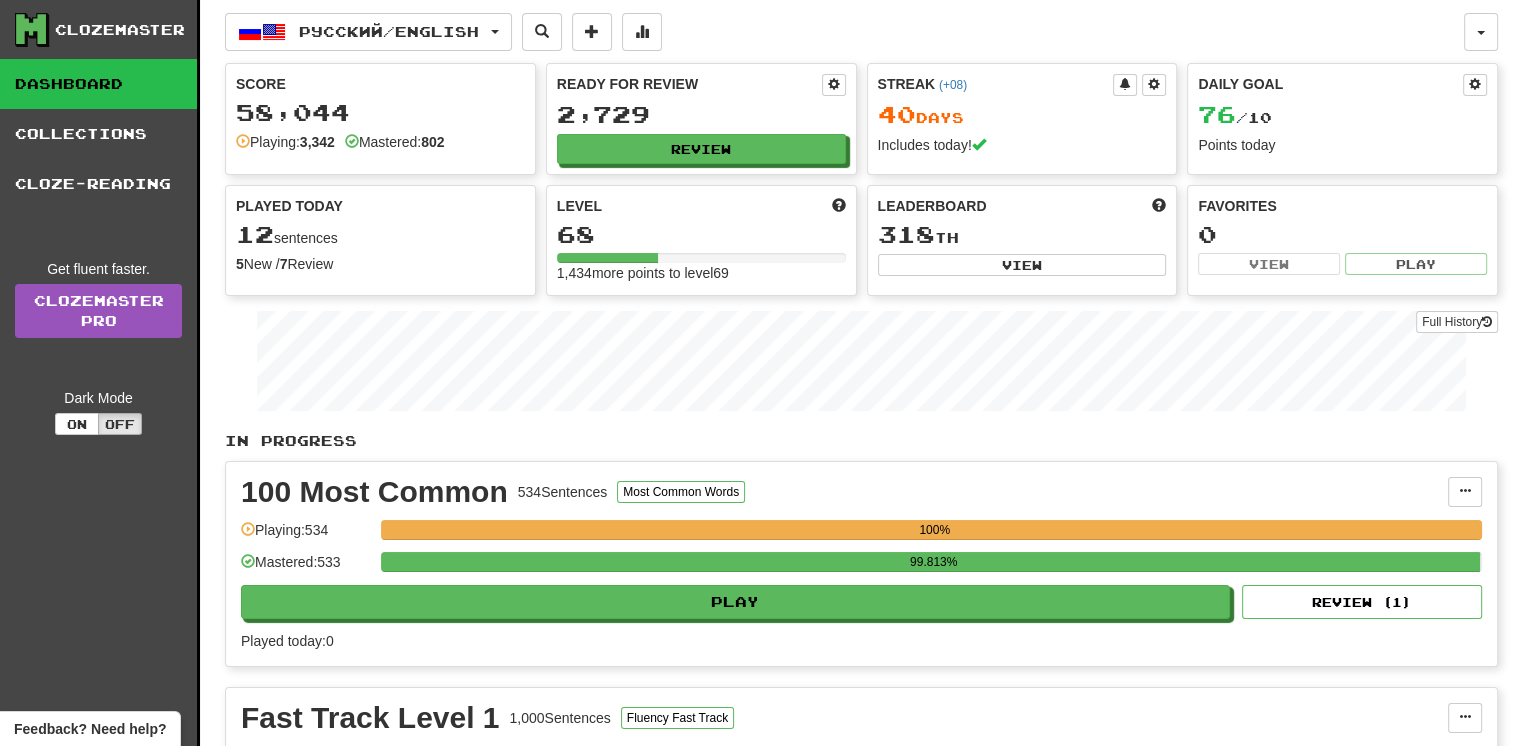 click on "Full History" at bounding box center [861, 363] 